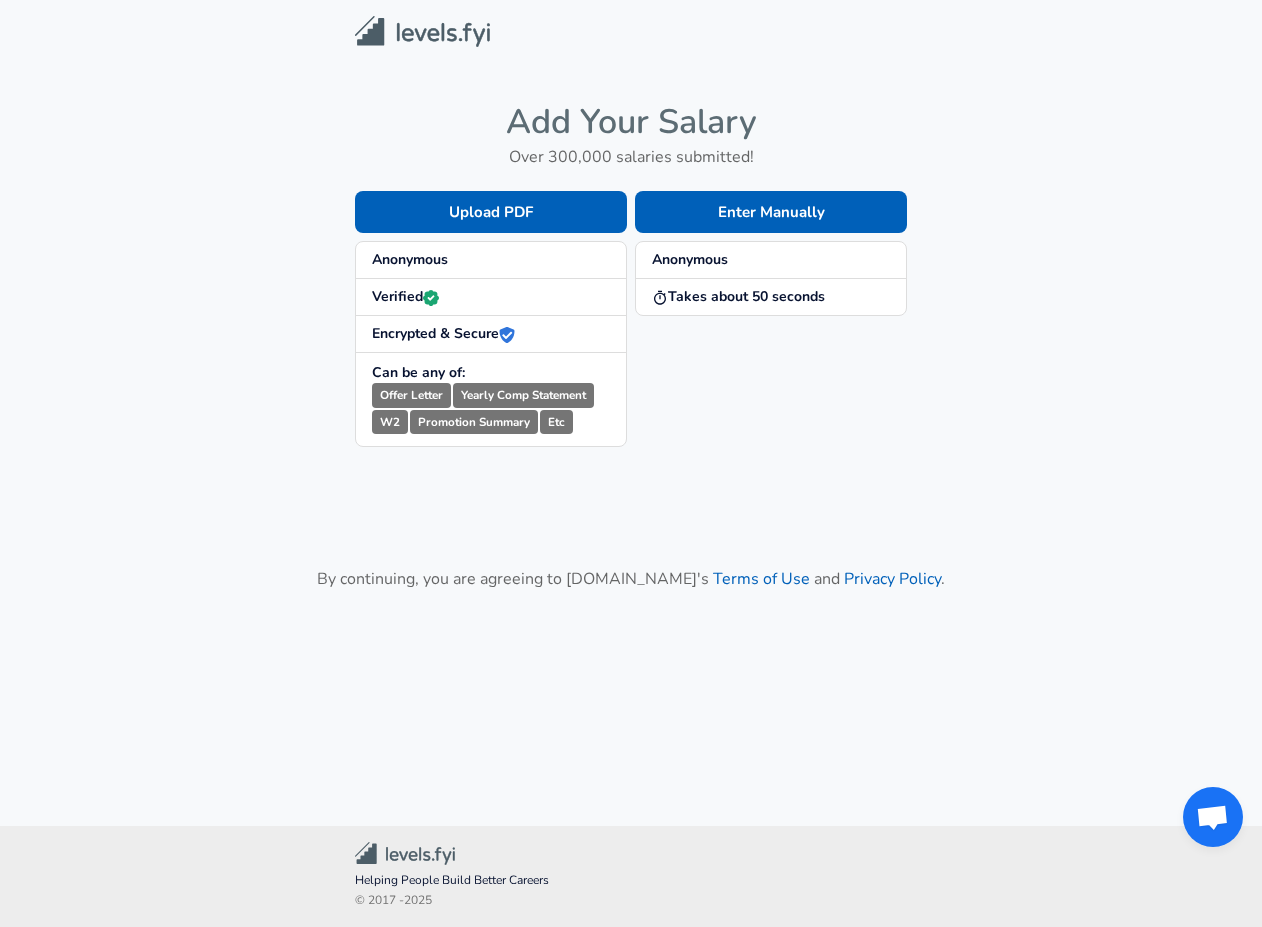 scroll, scrollTop: 0, scrollLeft: 0, axis: both 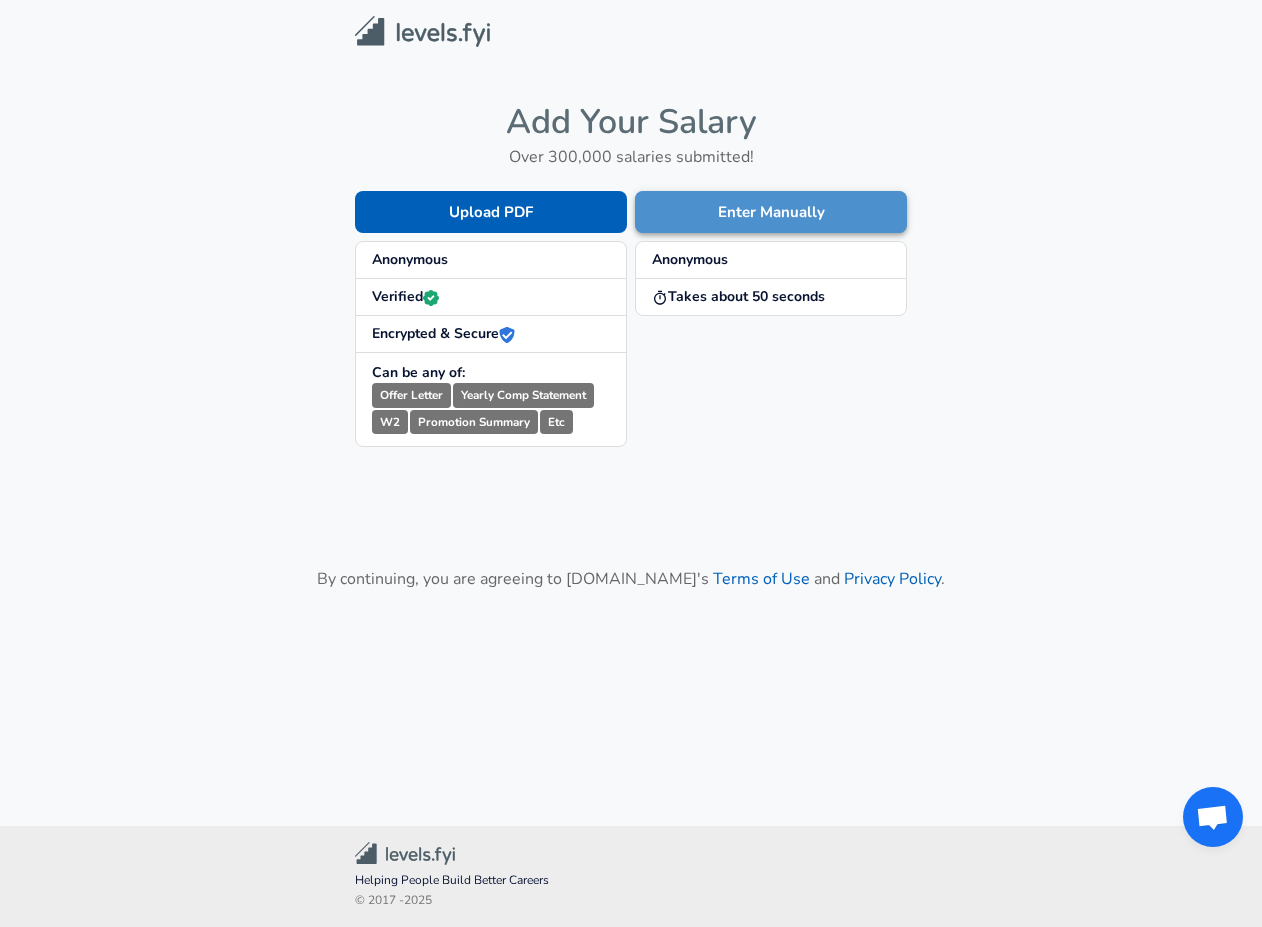 click on "Enter Manually" at bounding box center [771, 212] 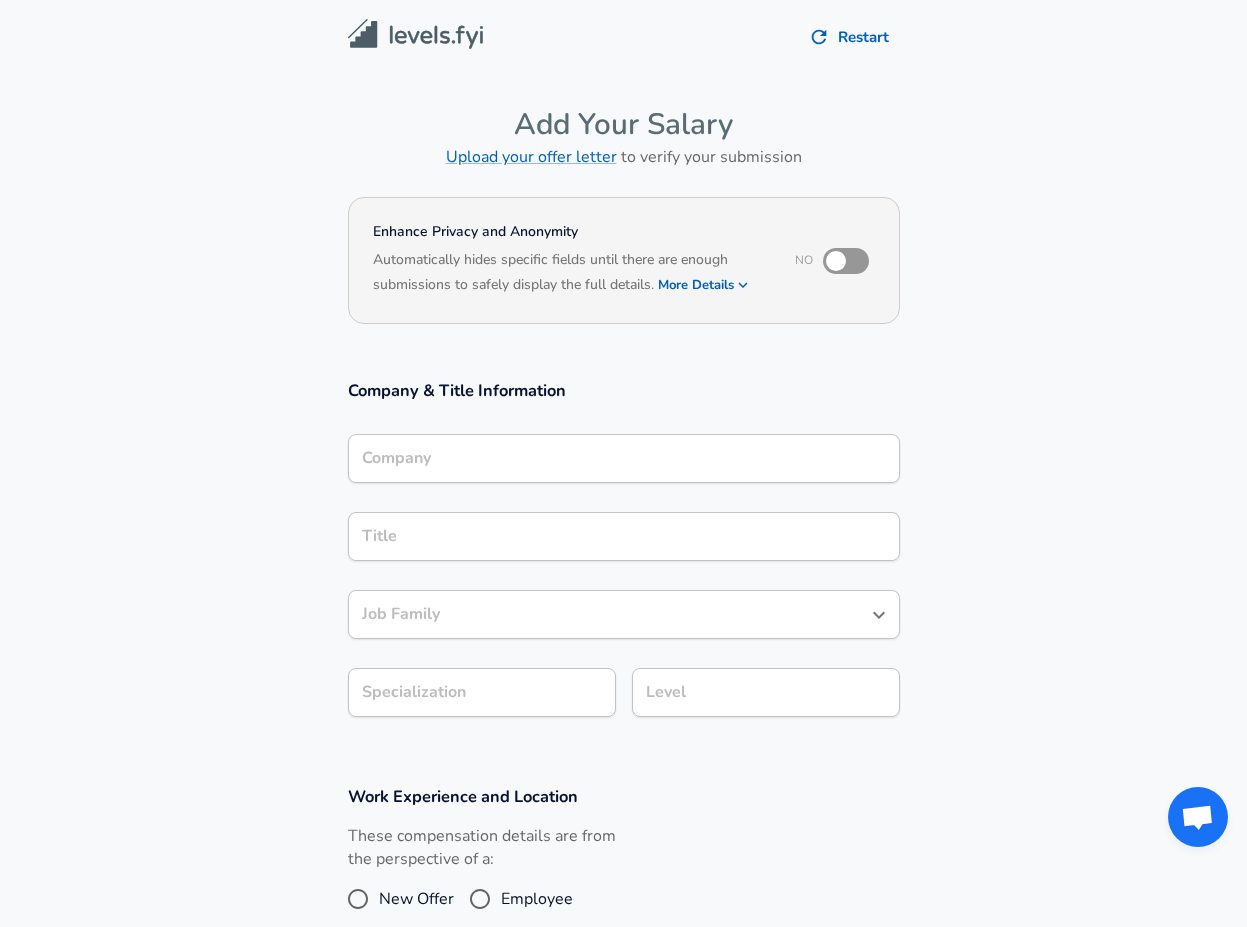 scroll, scrollTop: 20, scrollLeft: 0, axis: vertical 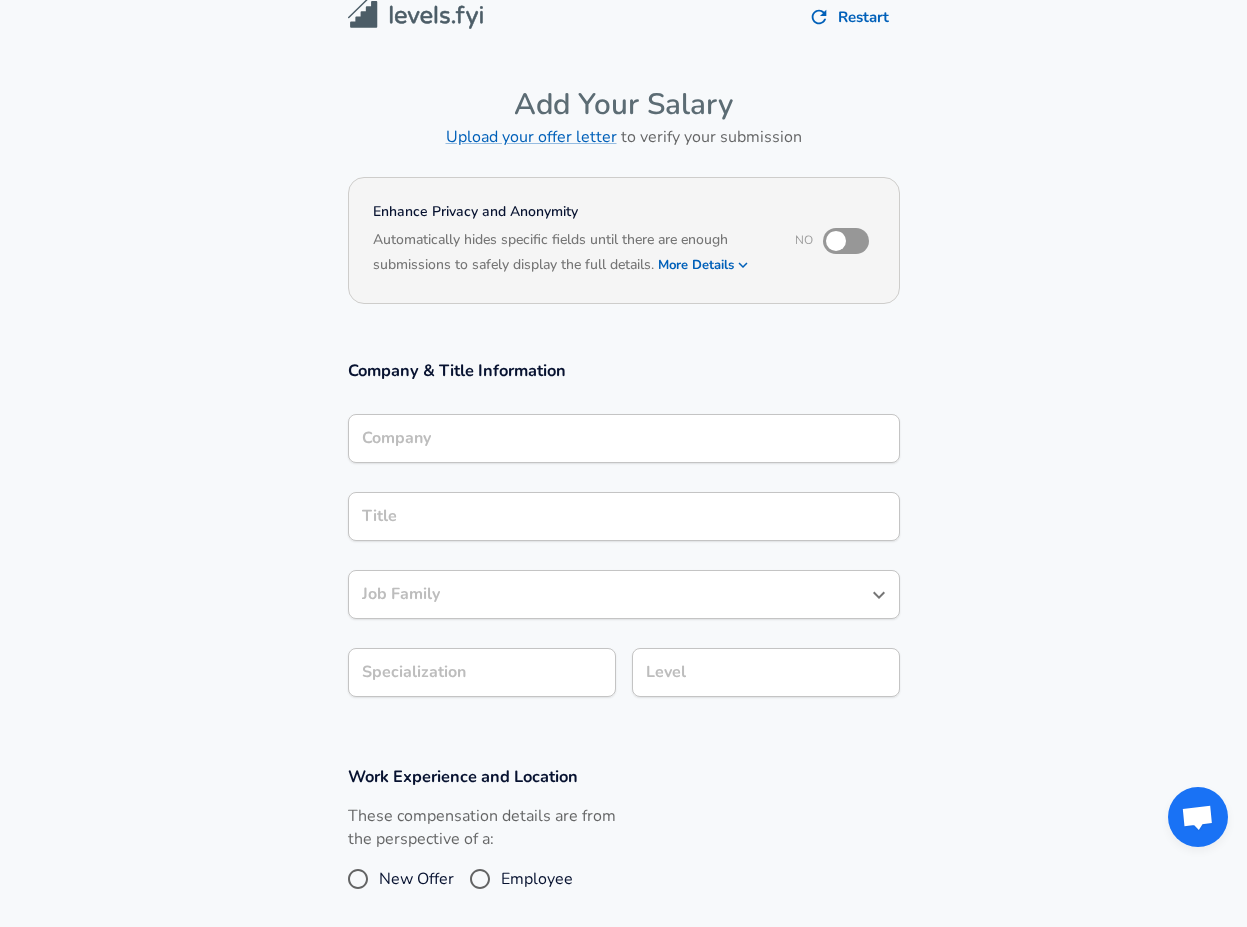 click on "Company" at bounding box center [624, 438] 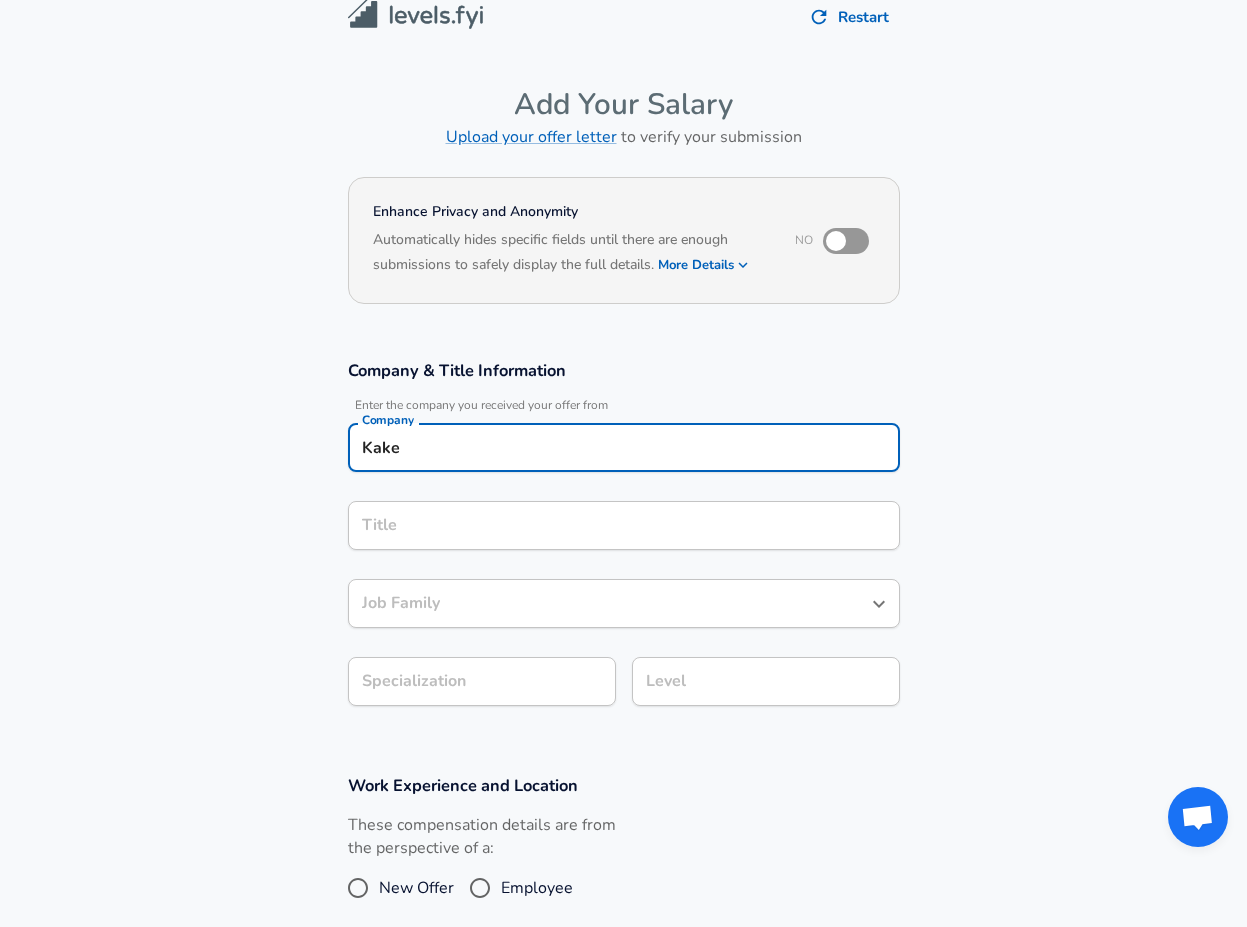 type on "Kake" 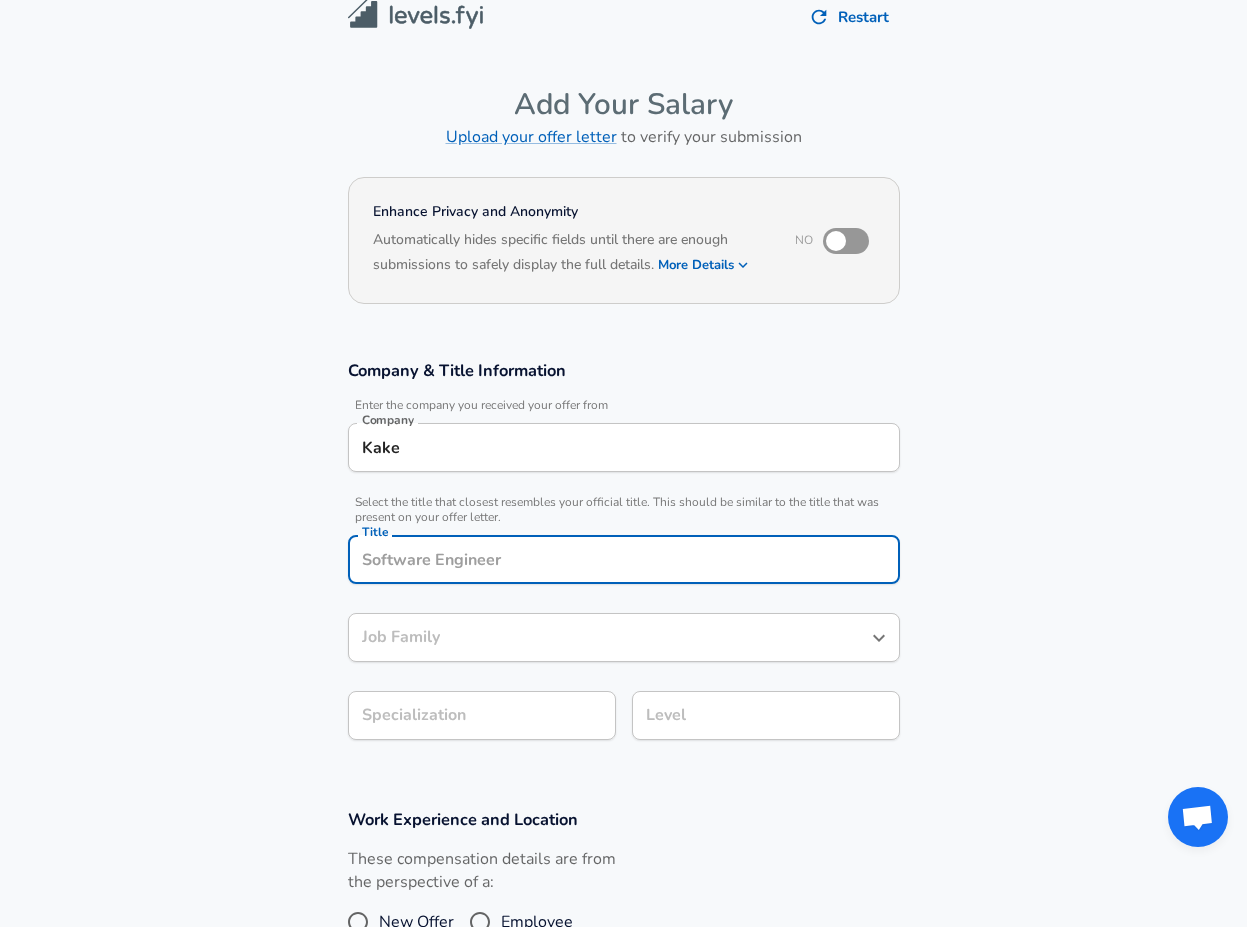 scroll, scrollTop: 60, scrollLeft: 0, axis: vertical 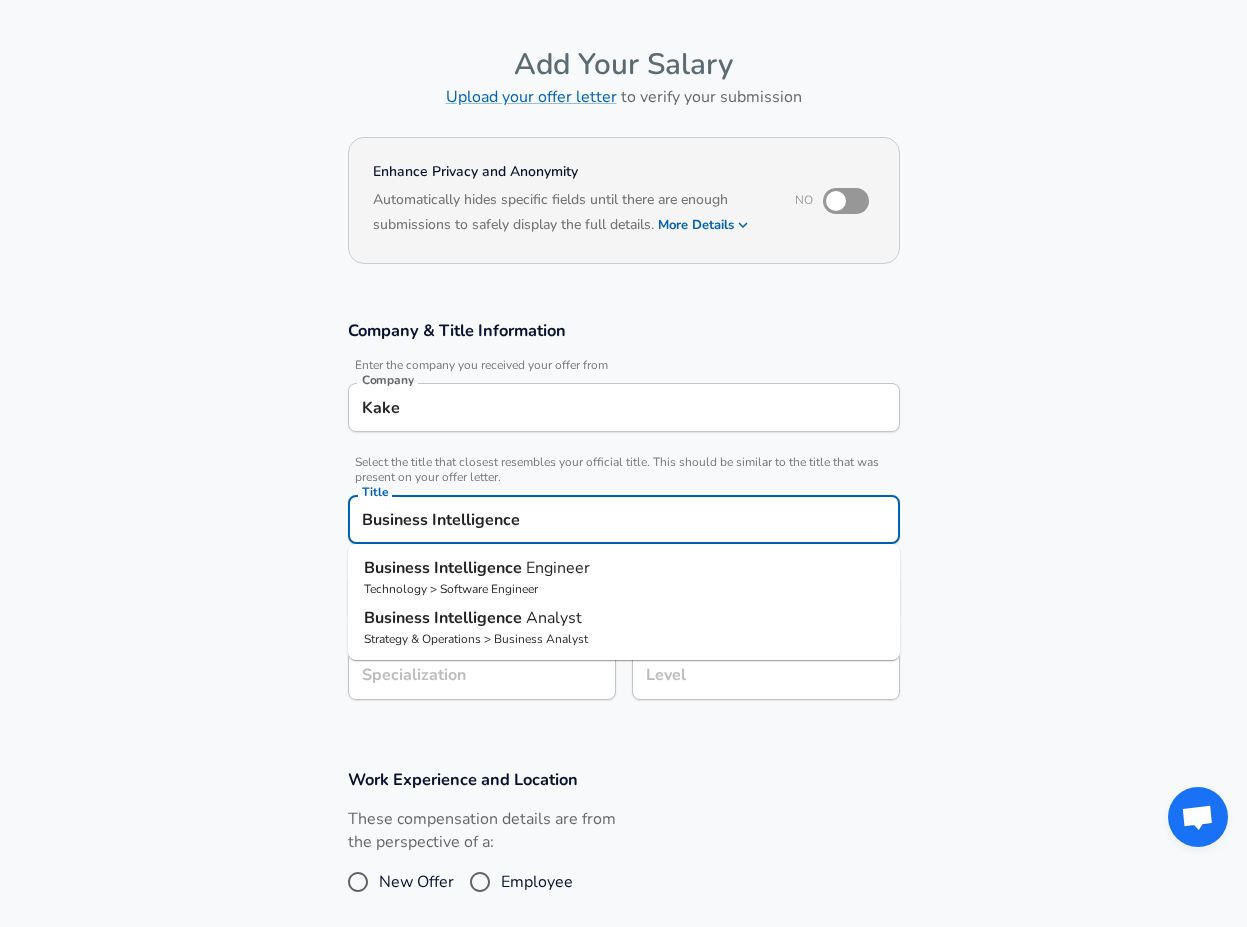 click on "Business     Intelligence    Engineer" at bounding box center (624, 568) 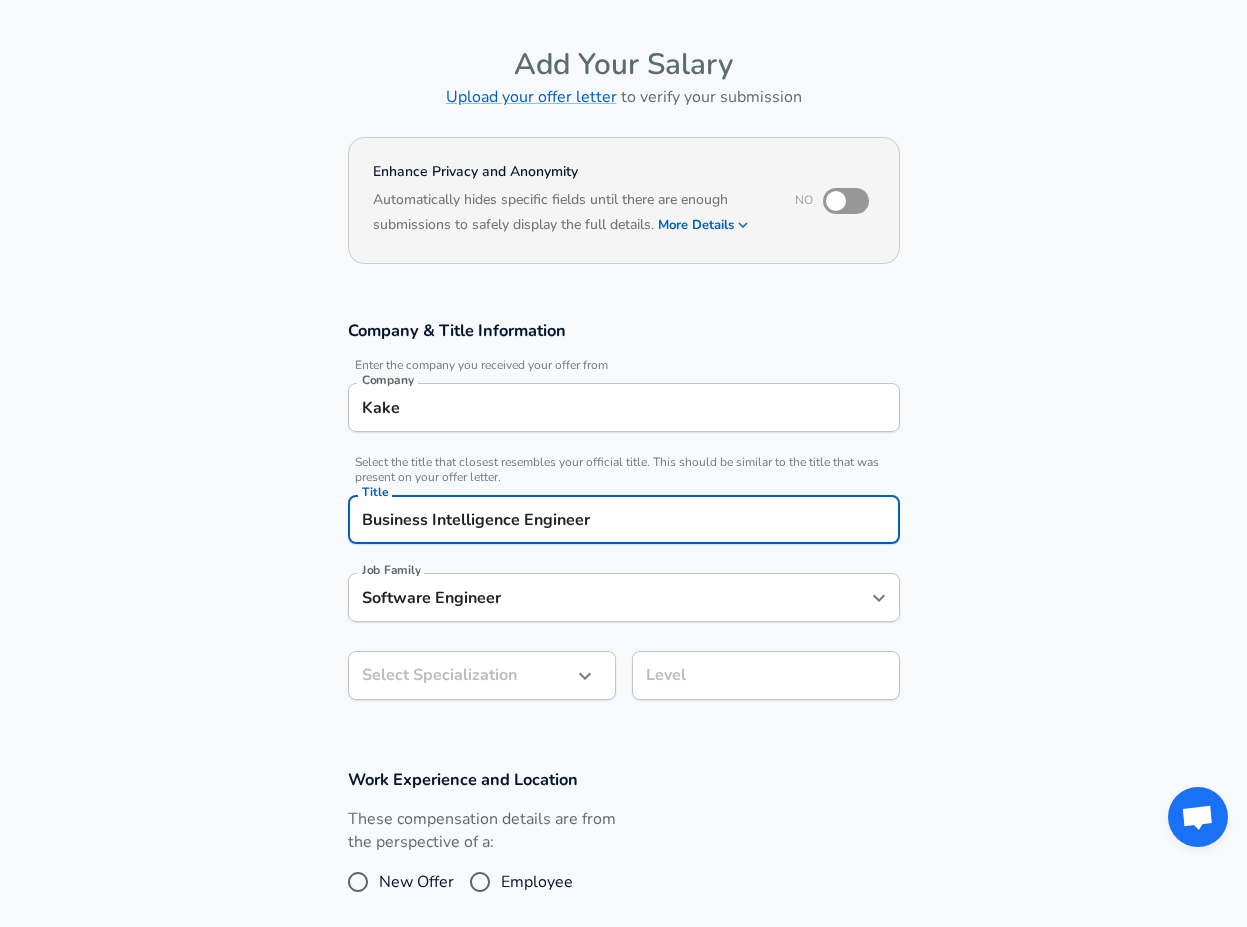 type on "Business Intelligence Engineer" 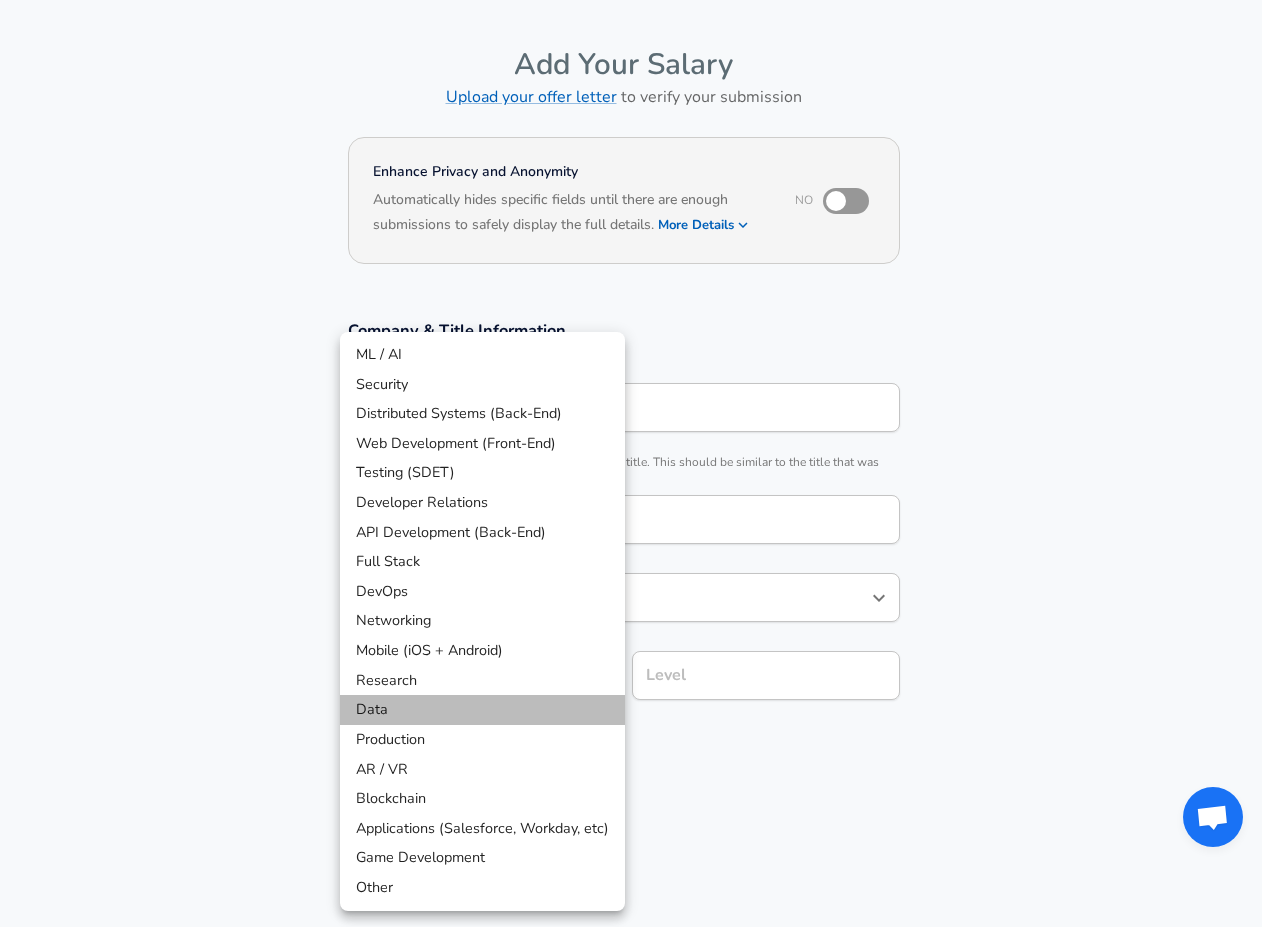 click on "Data" at bounding box center [482, 710] 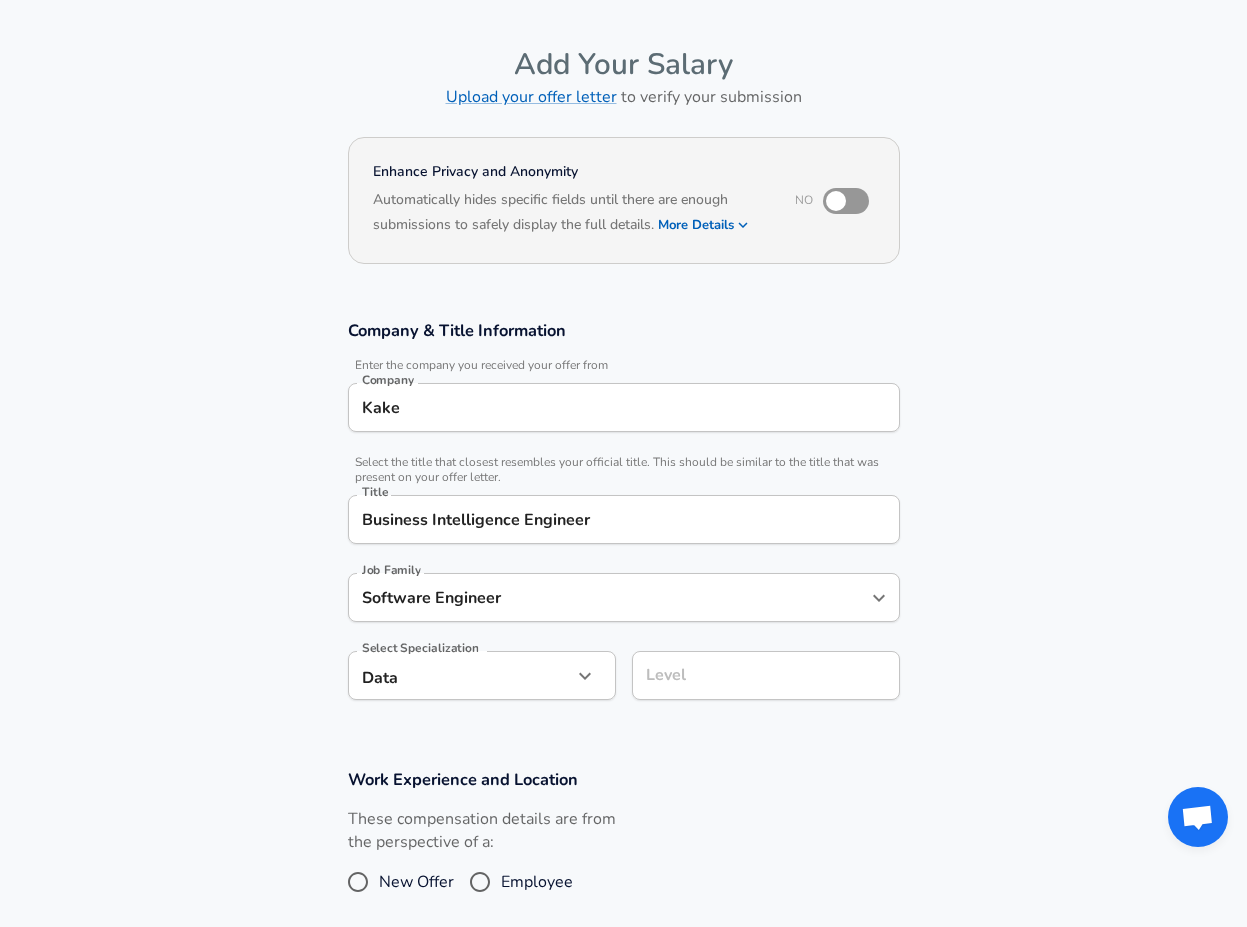 click on "Level" at bounding box center [766, 675] 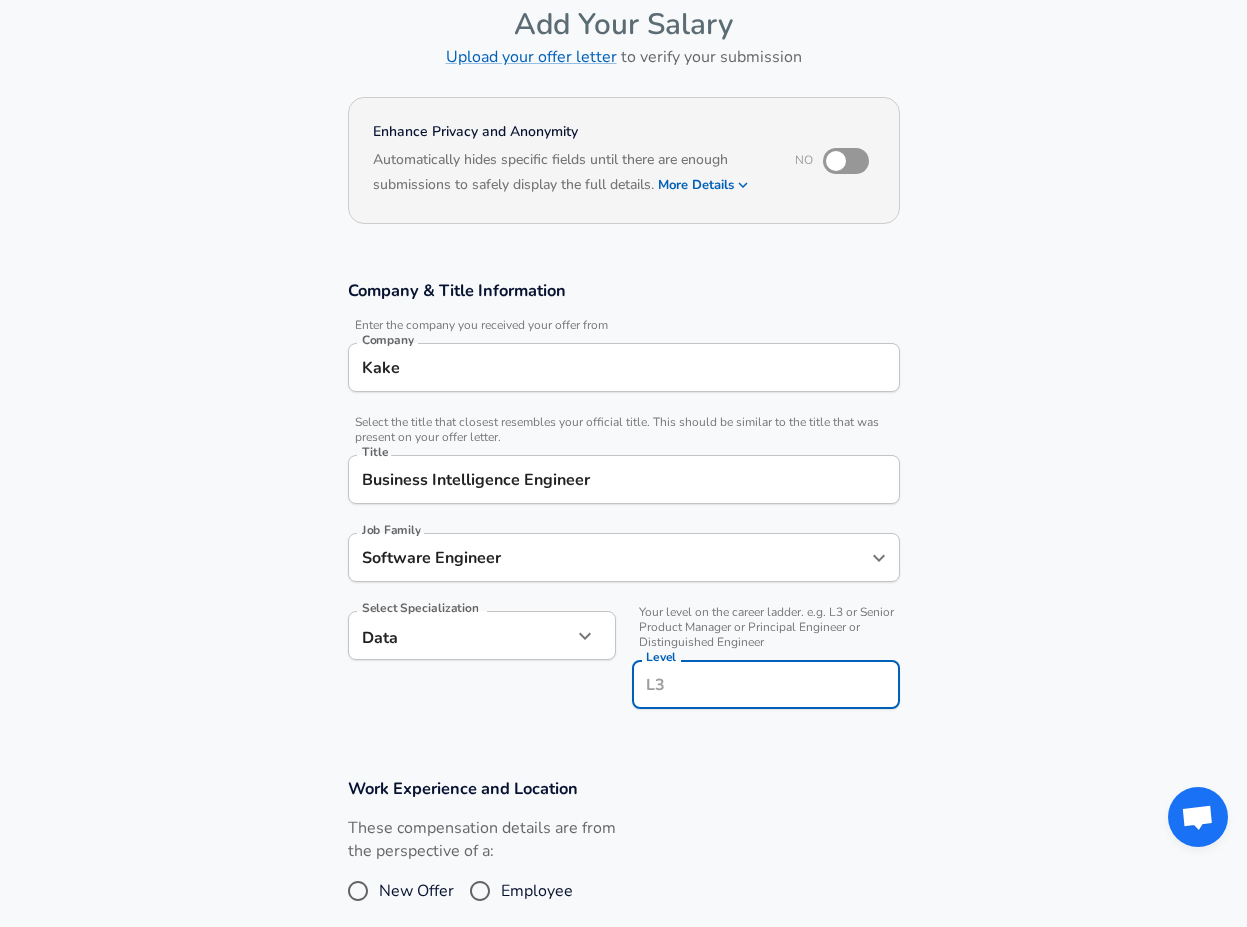 click on "Level" at bounding box center (766, 684) 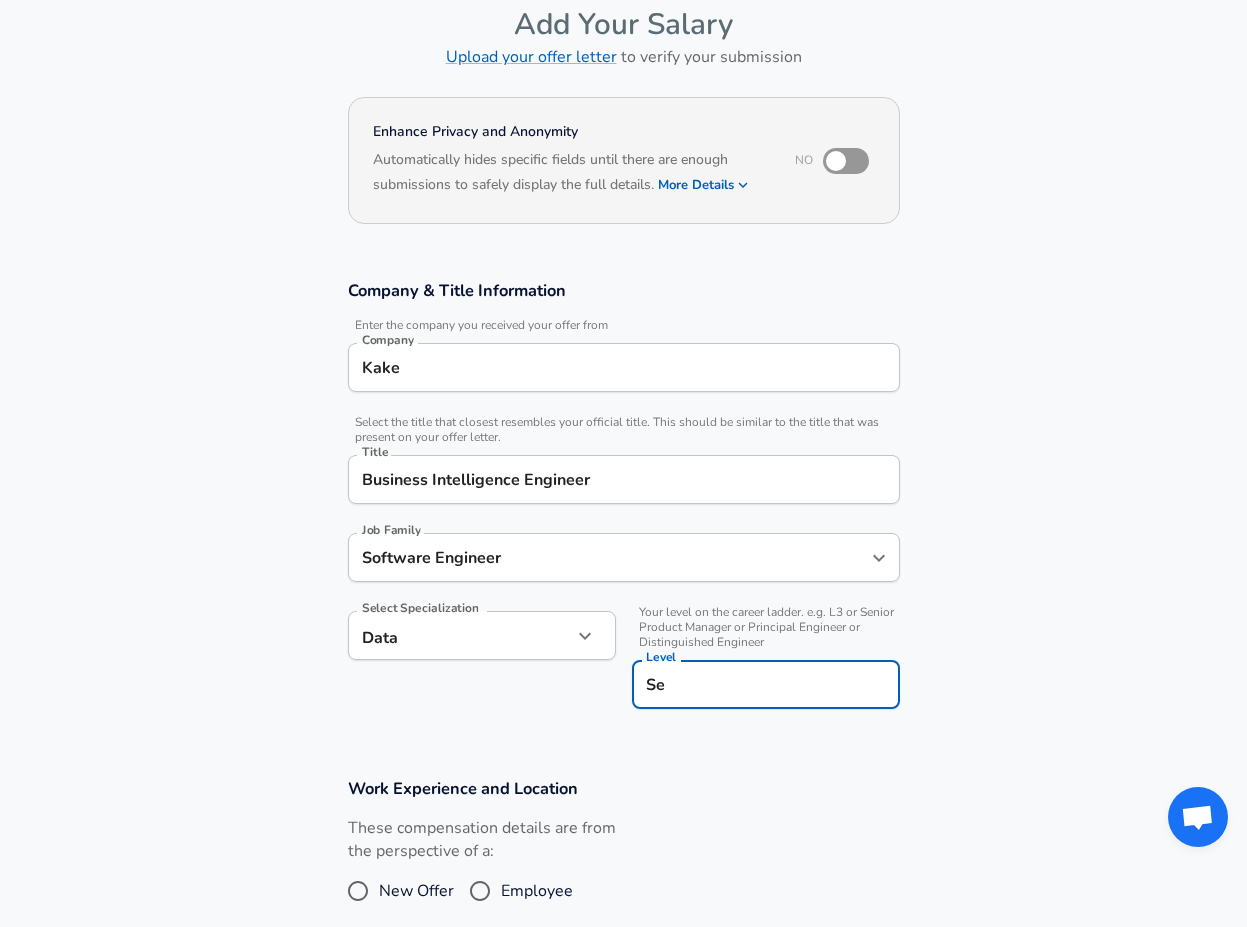 type on "S" 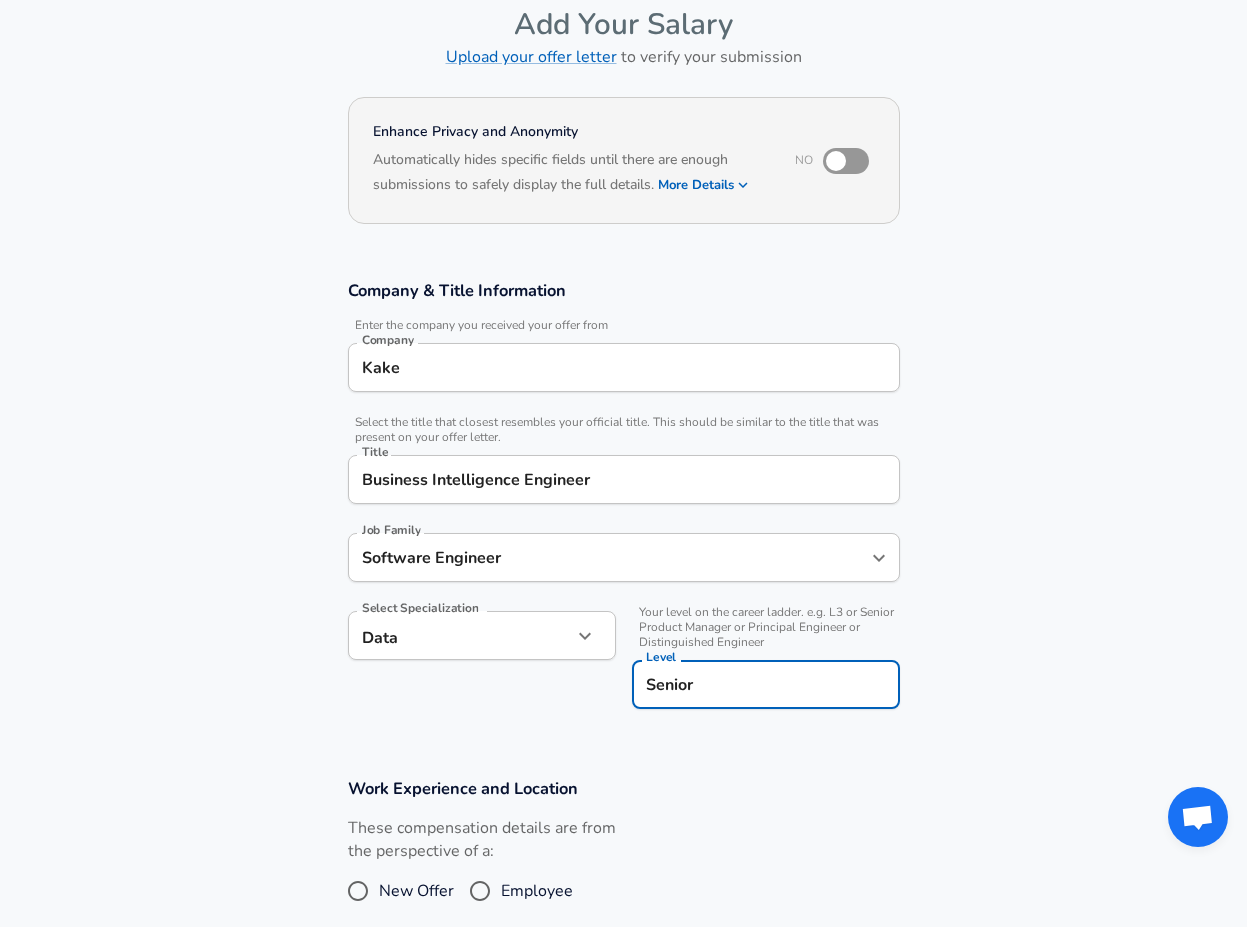 type on "Senior" 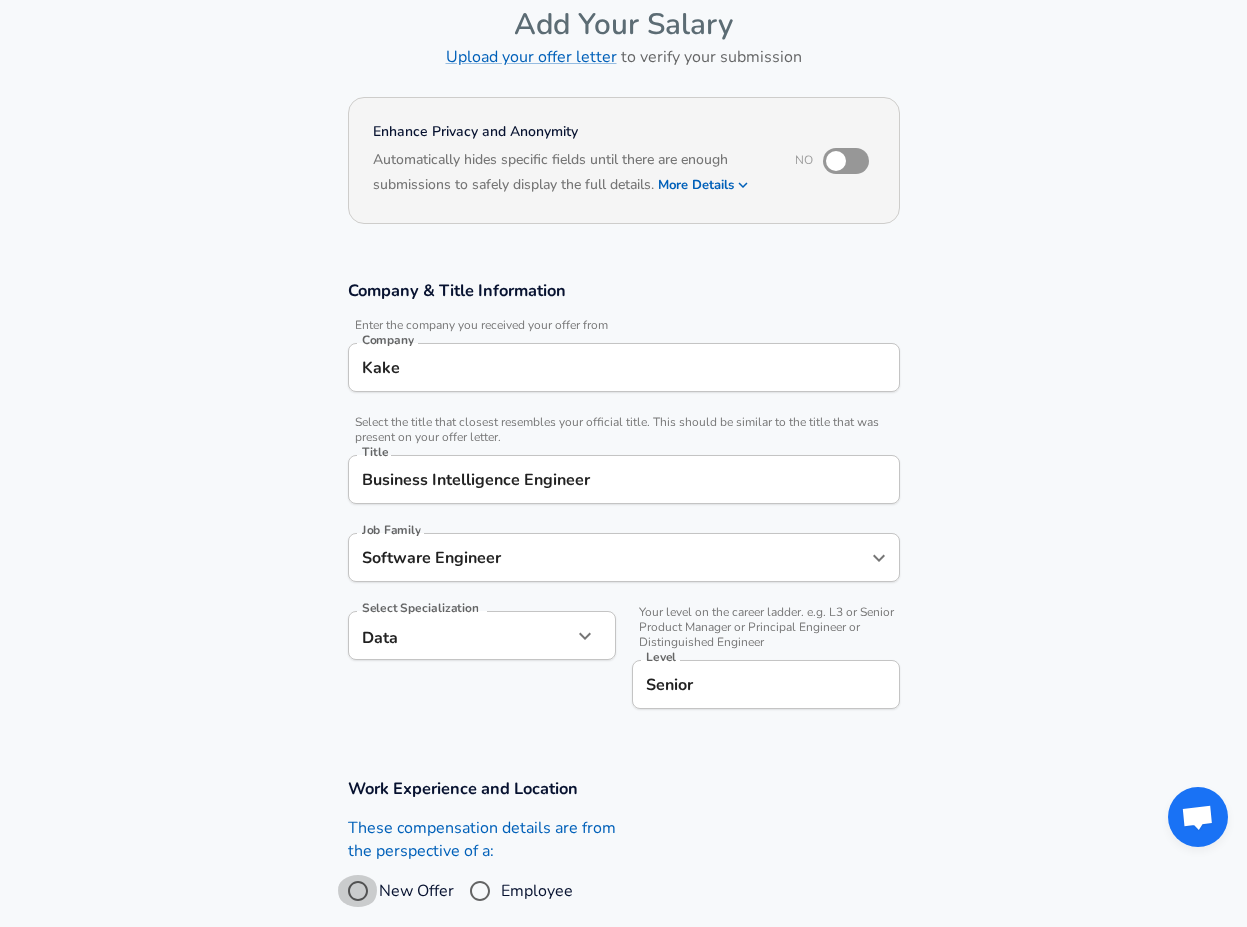 scroll, scrollTop: 567, scrollLeft: 0, axis: vertical 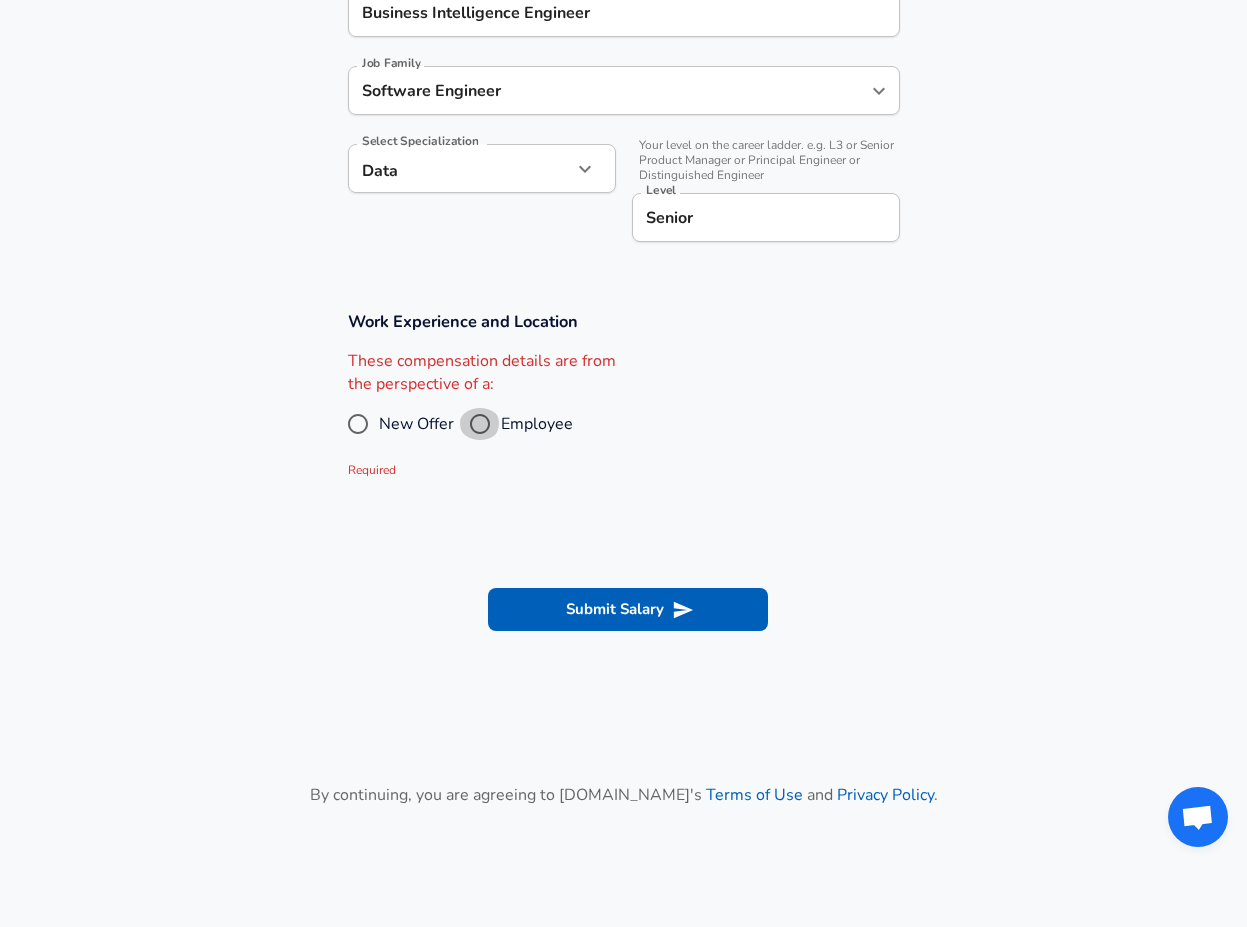 click on "Employee" at bounding box center [480, 424] 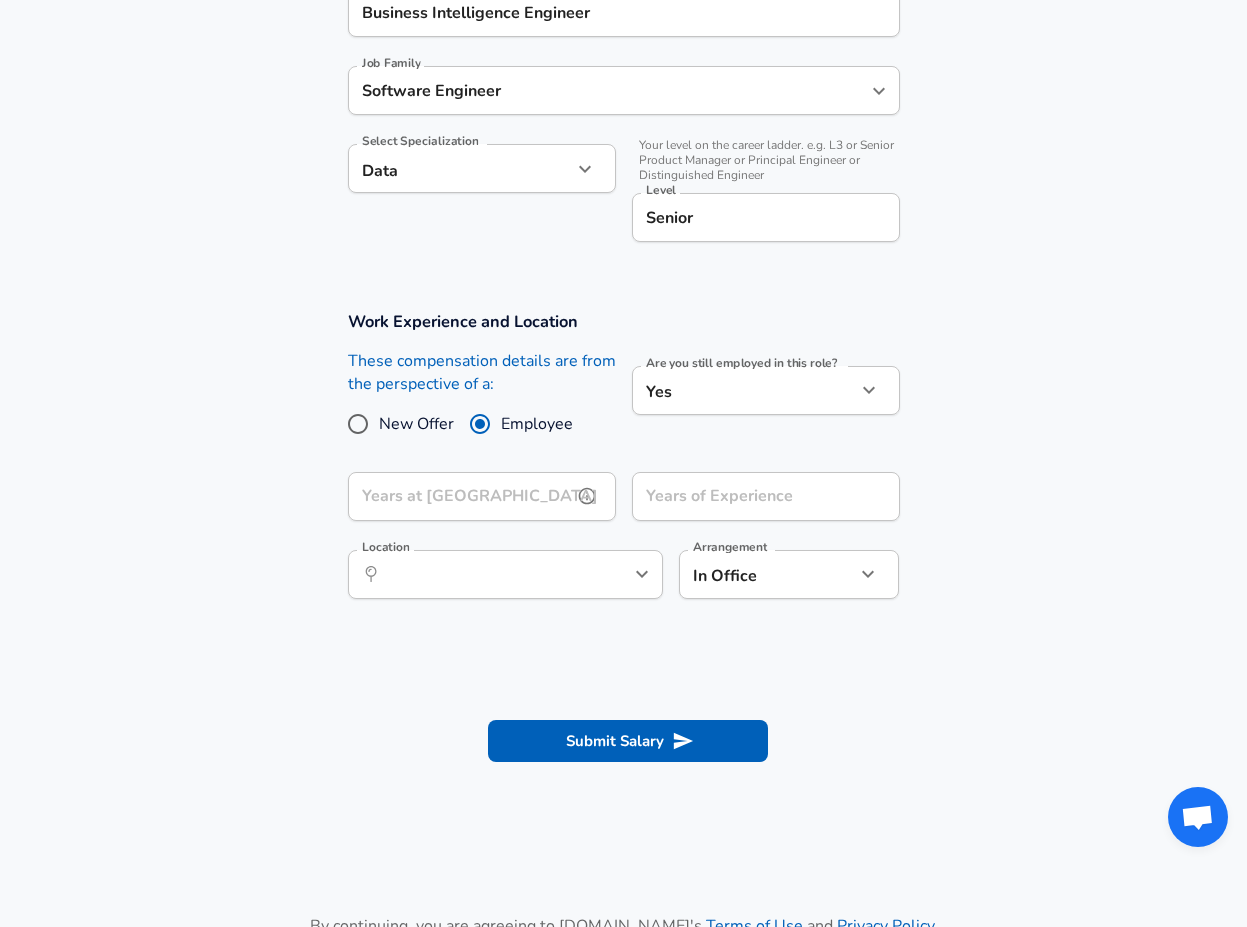 click on "Years at [GEOGRAPHIC_DATA]" at bounding box center (460, 496) 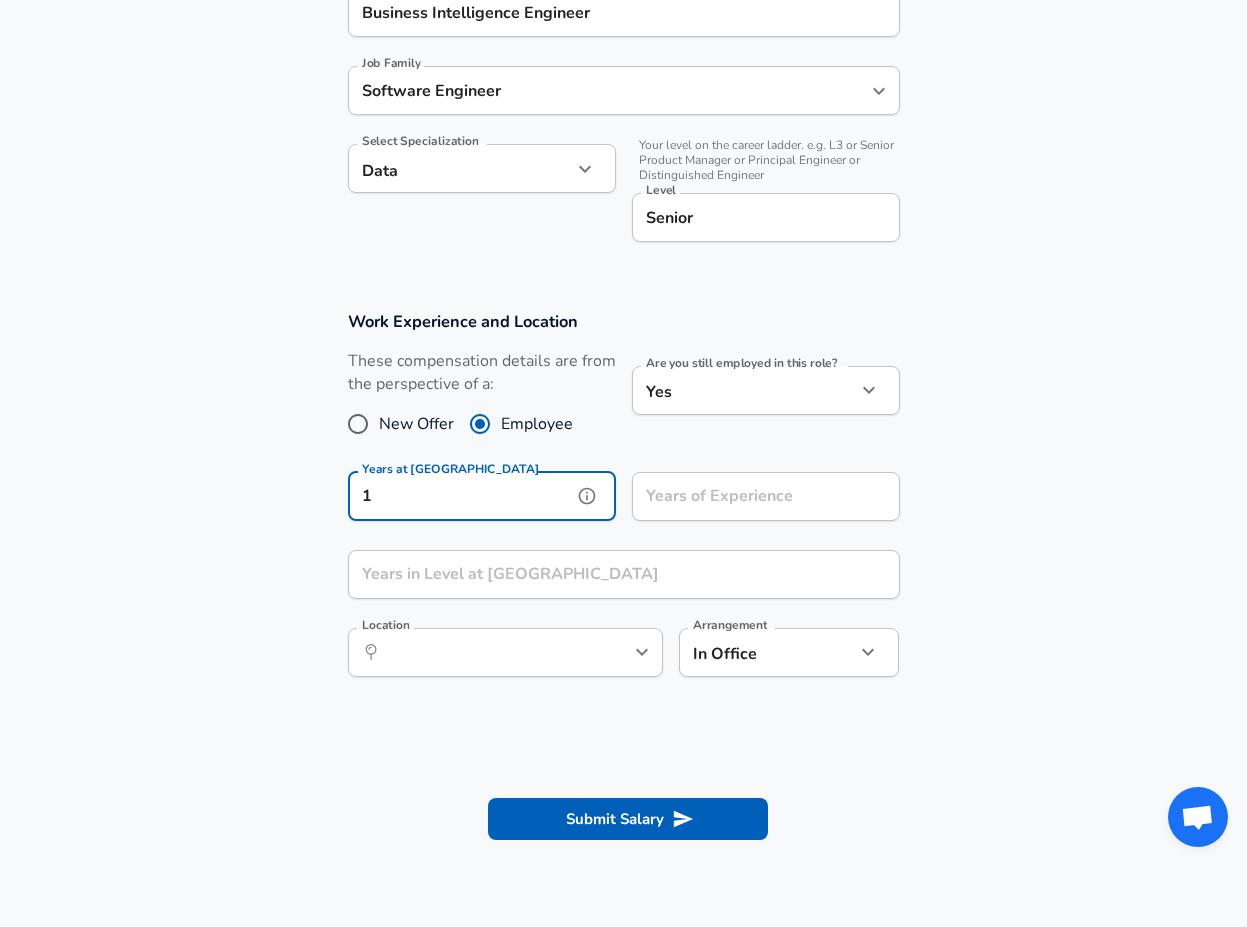type on "1" 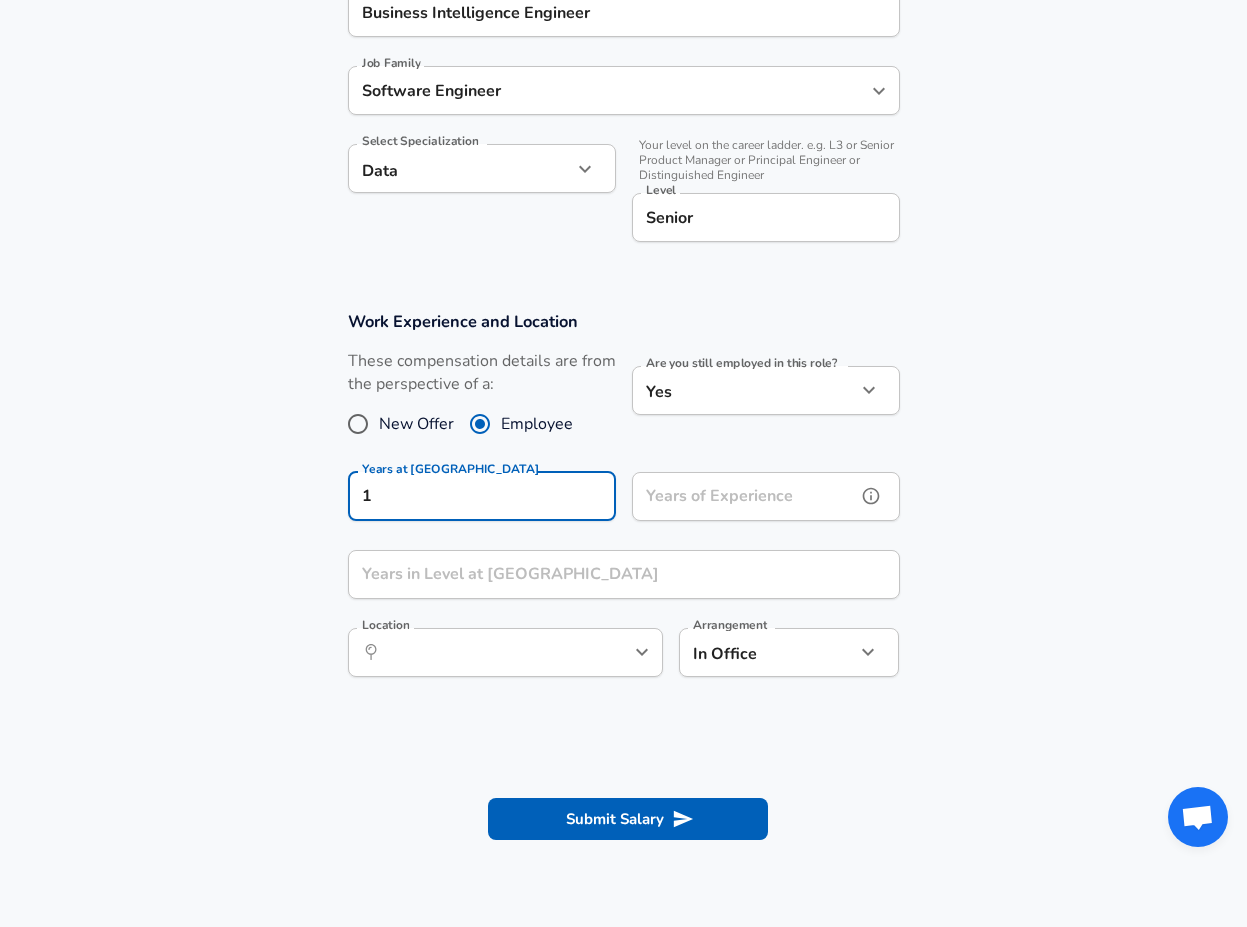 click on "Years of Experience" at bounding box center [744, 496] 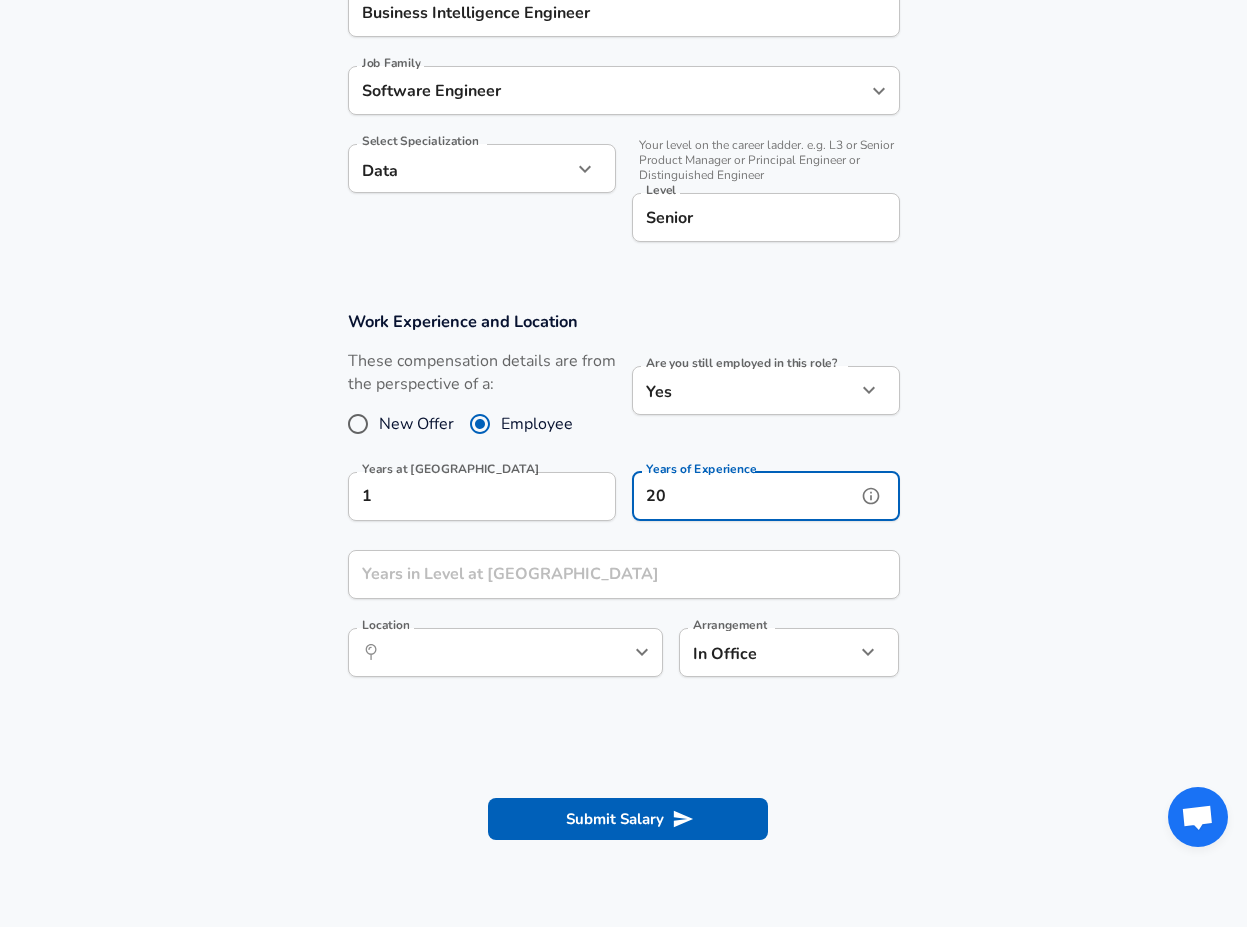 type on "20" 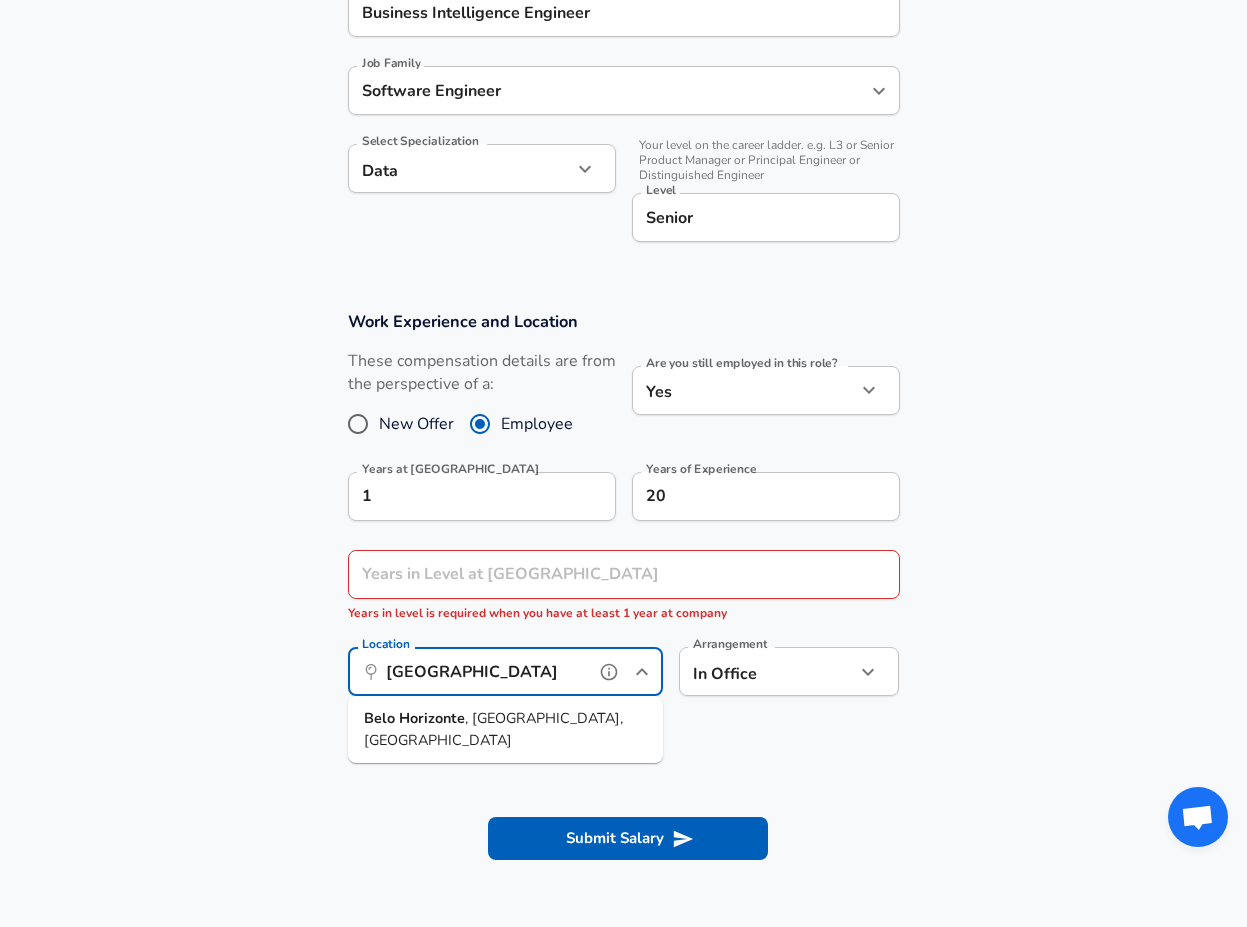 drag, startPoint x: 539, startPoint y: 723, endPoint x: 846, endPoint y: 701, distance: 307.78726 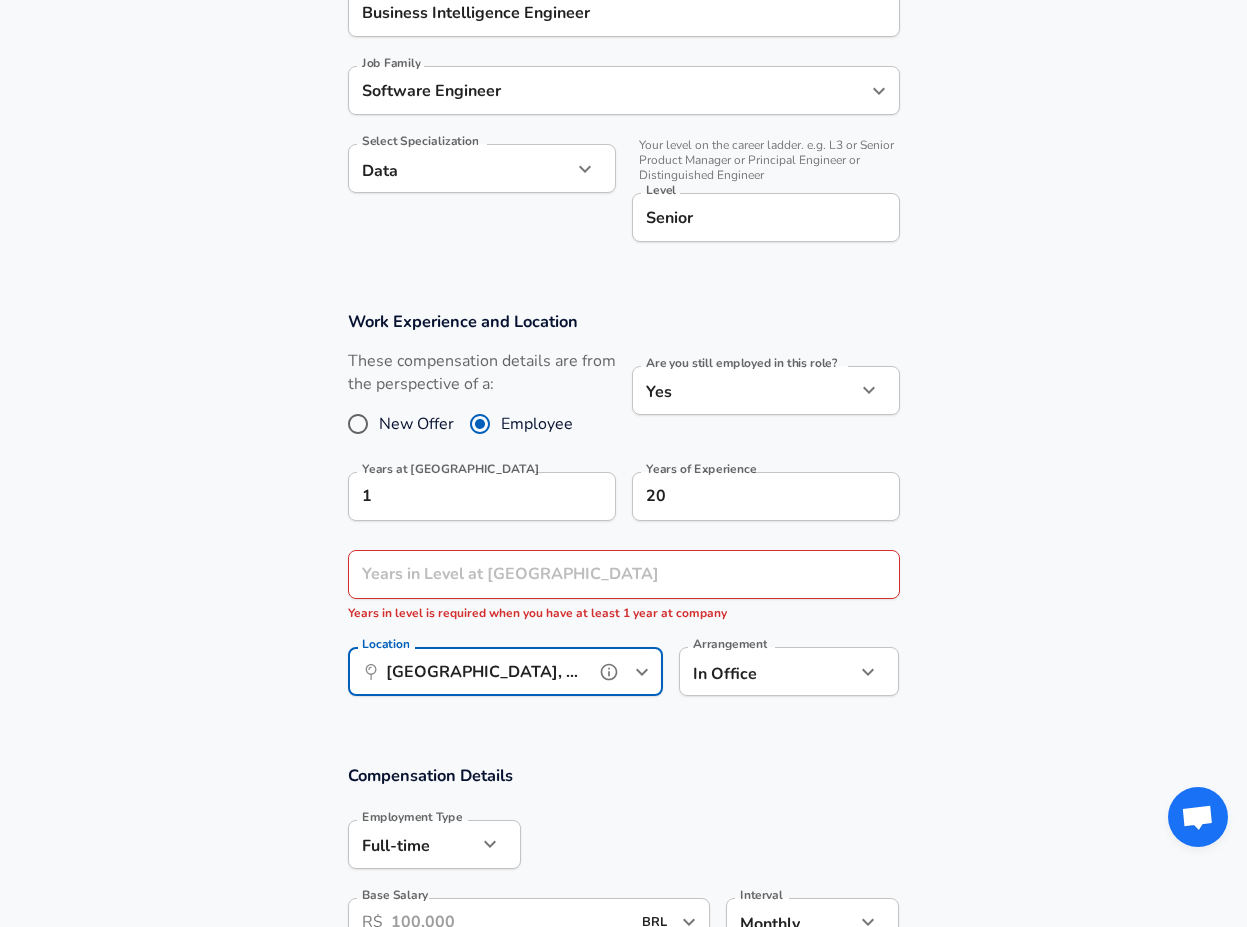 type on "[GEOGRAPHIC_DATA], [GEOGRAPHIC_DATA], [GEOGRAPHIC_DATA]" 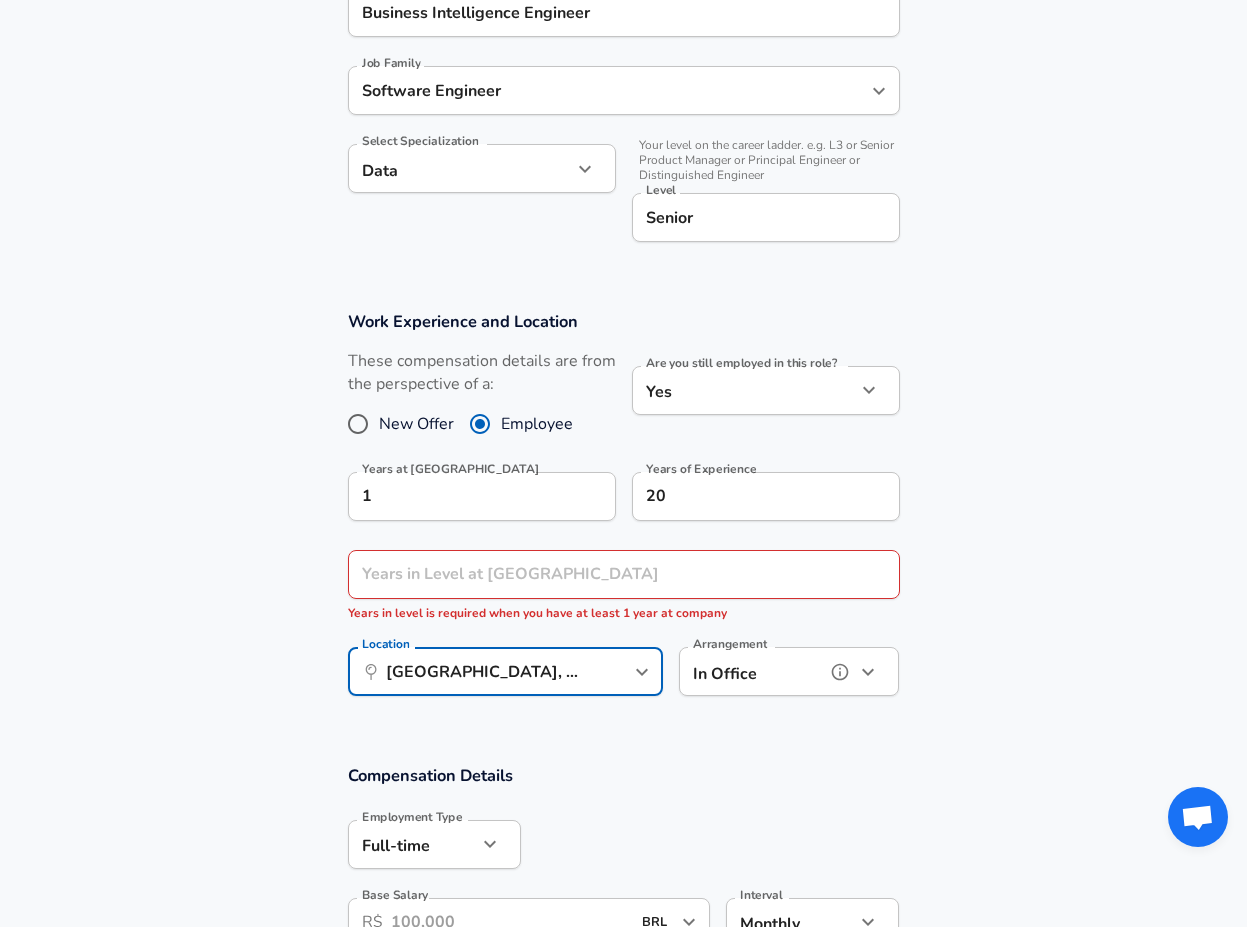 click 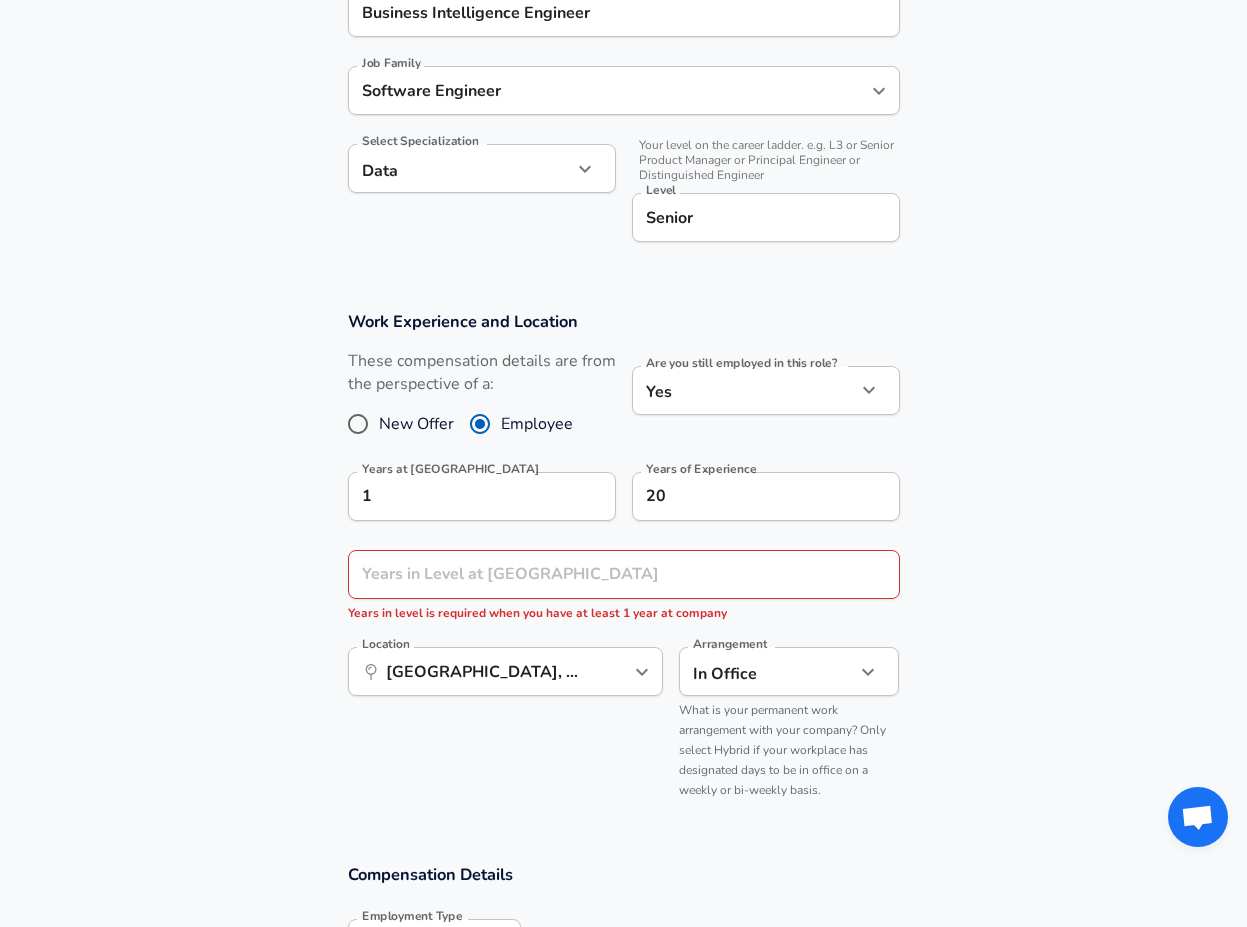 drag, startPoint x: 895, startPoint y: 689, endPoint x: 877, endPoint y: 686, distance: 18.248287 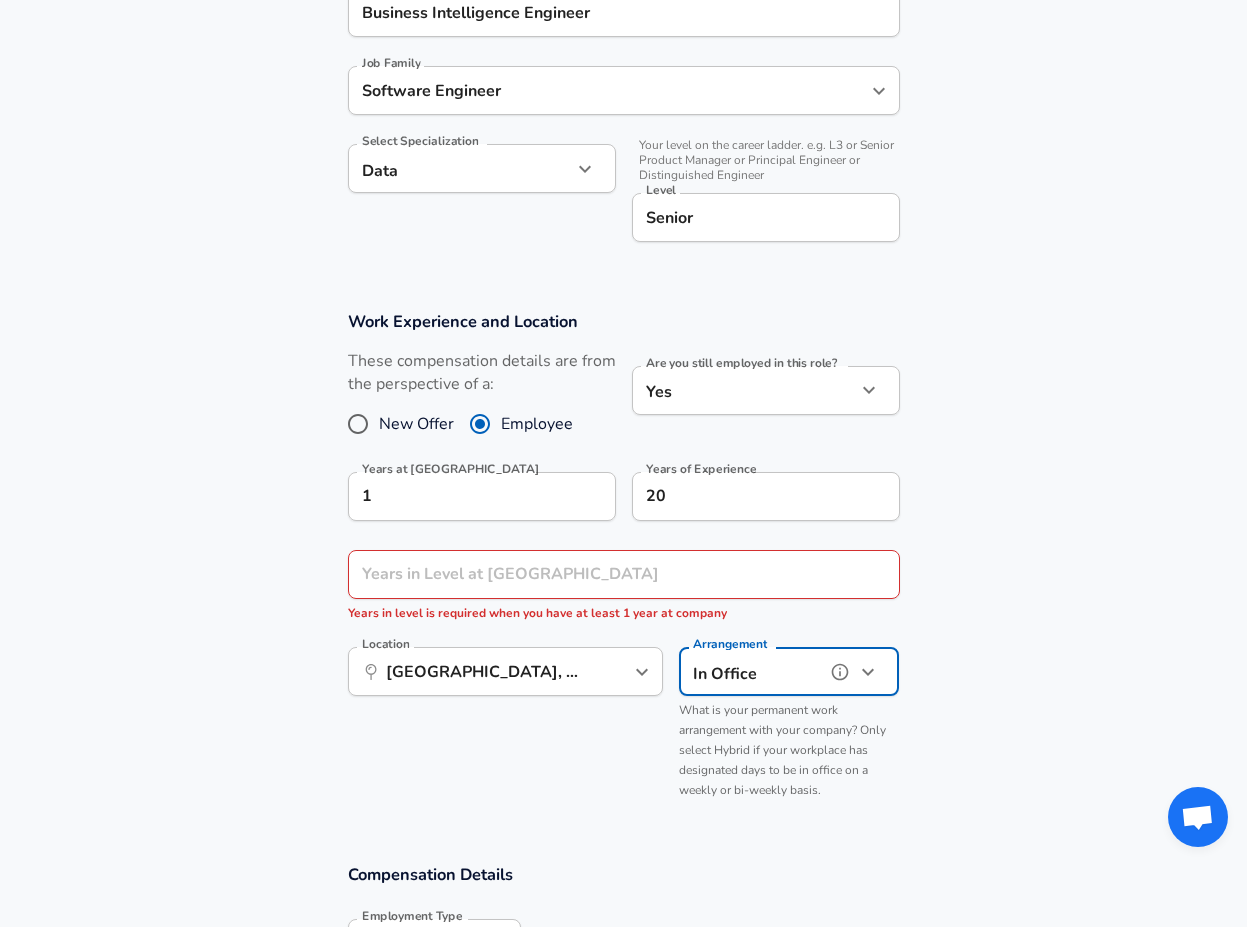 click 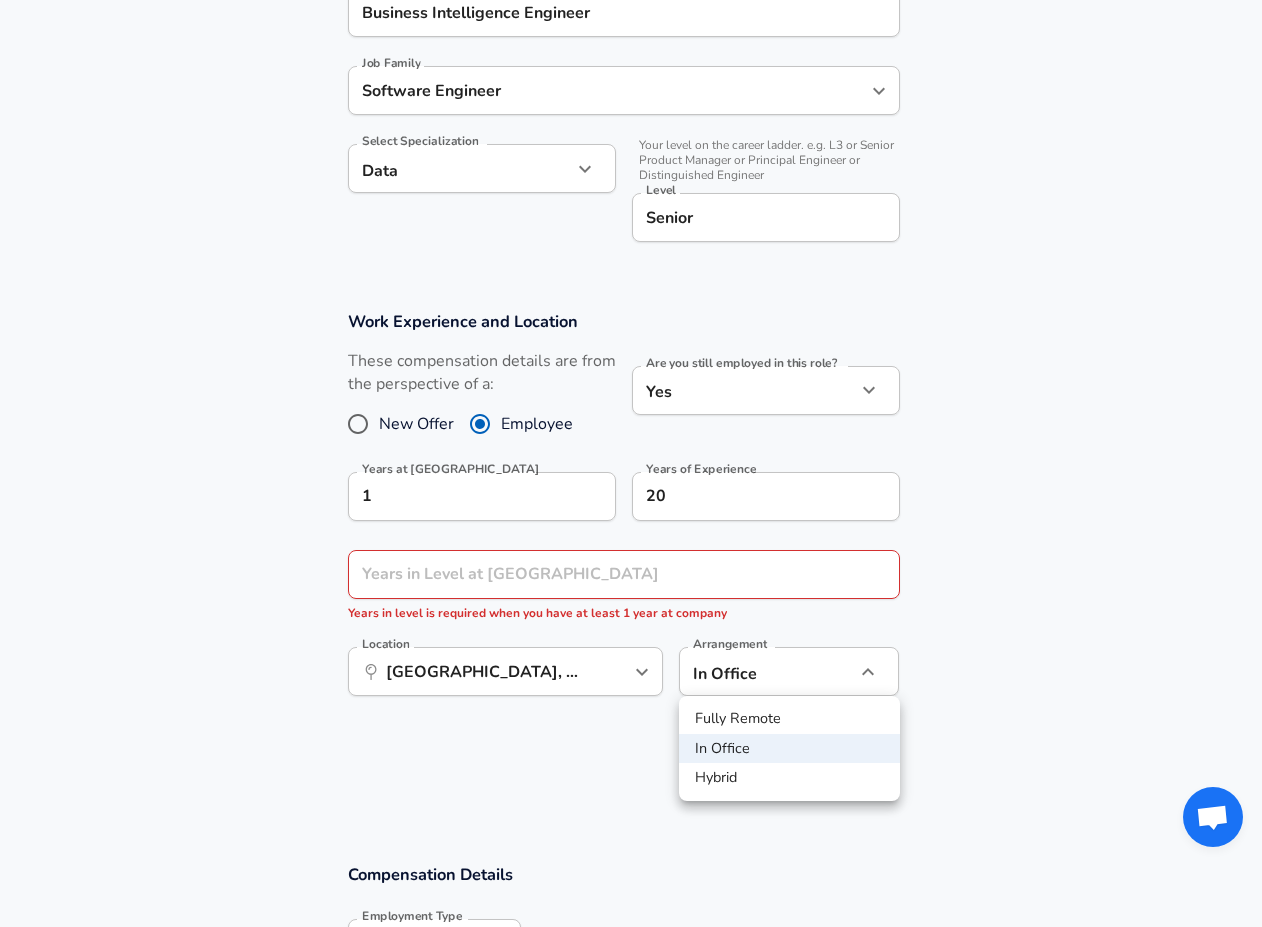 click on "Fully Remote" at bounding box center [789, 719] 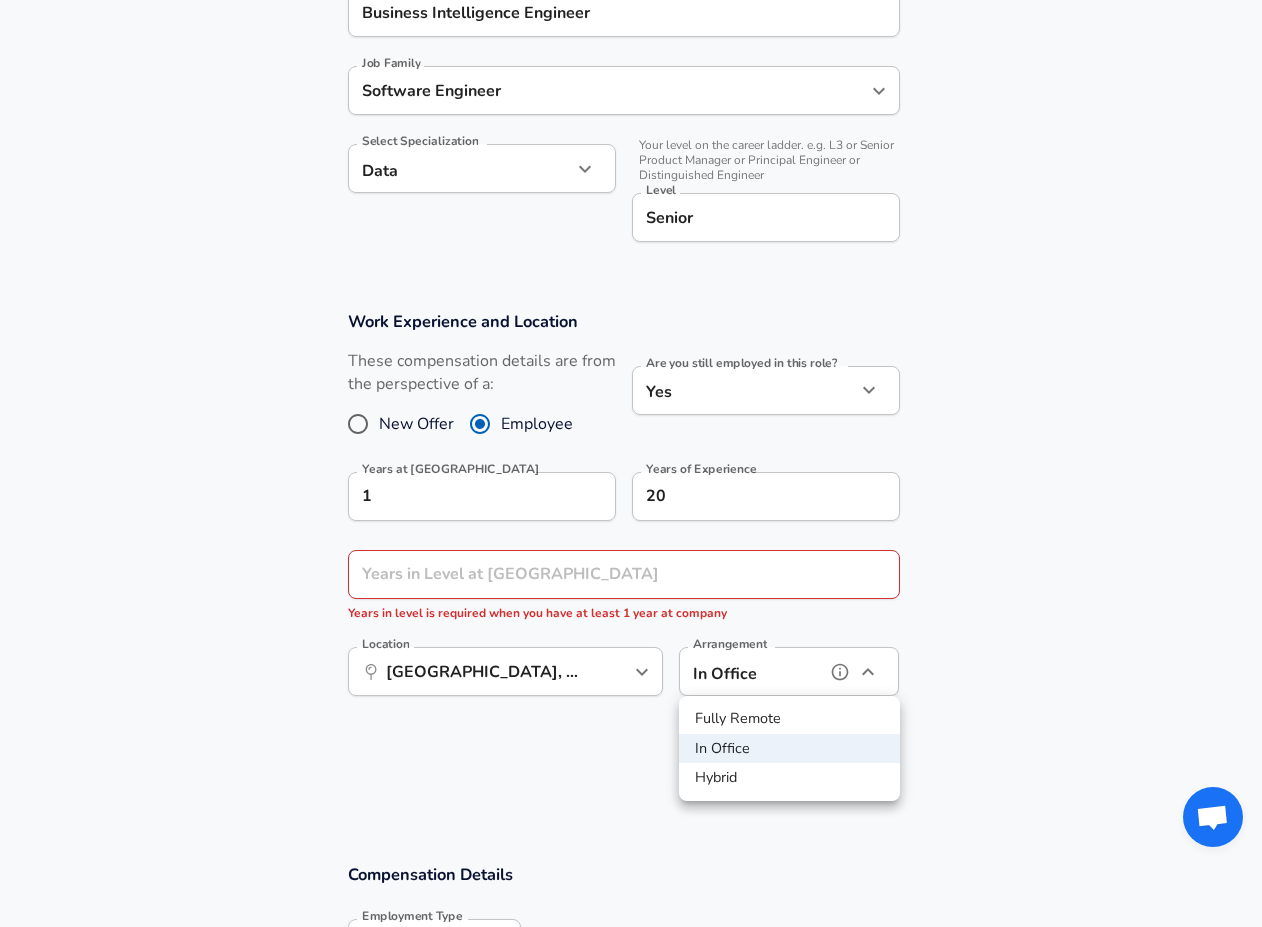 type on "remote" 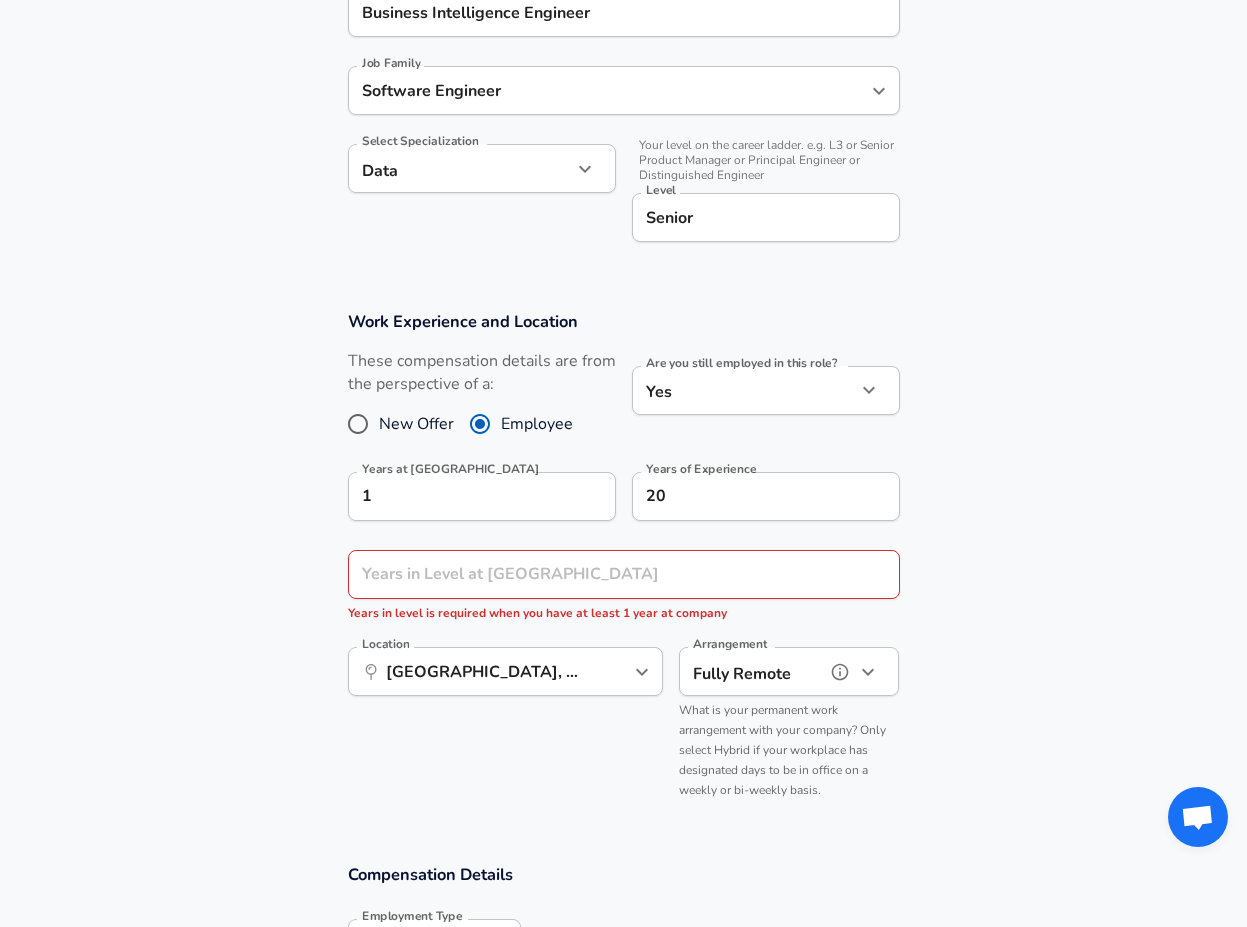 scroll, scrollTop: 1033, scrollLeft: 0, axis: vertical 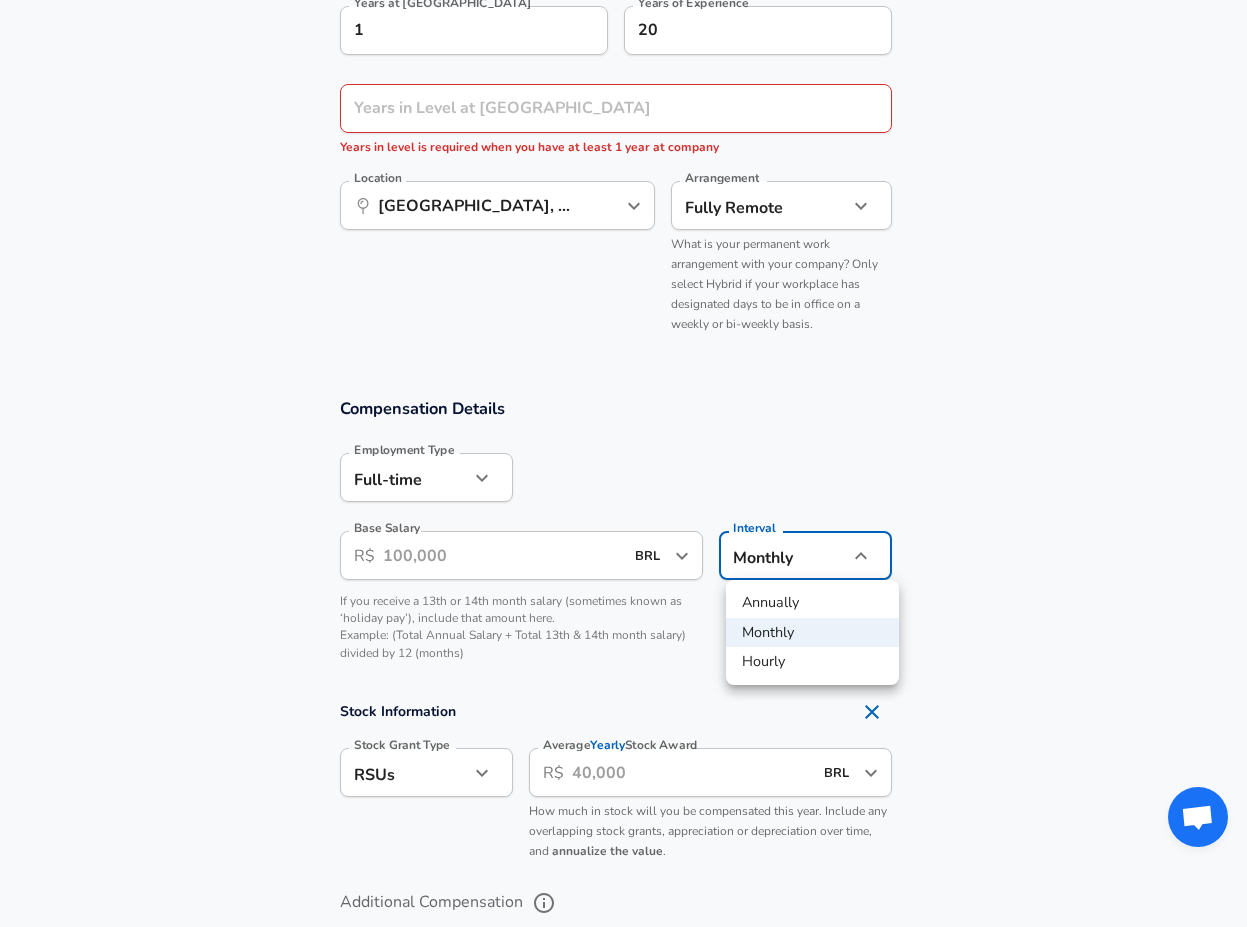 click on "Restart Add Your Salary Upload your offer letter   to verify your submission Enhance Privacy and Anonymity No Automatically hides specific fields until there are enough submissions to safely display the full details.   More Details Based on your submission and the data points that we have already collected, we will automatically hide and anonymize specific fields if there aren't enough data points to remain sufficiently anonymous. Company & Title Information   Enter the company you received your offer from Company Kake Company   Select the title that closest resembles your official title. This should be similar to the title that was present on your offer letter. Title Business Intelligence Engineer Title Job Family Software Engineer Job Family Select Specialization Data Data Select Specialization   Your level on the career ladder. e.g. L3 or Senior Product Manager or Principal Engineer or Distinguished Engineer Level Senior Level Work Experience and Location New Offer Employee Yes yes Years at Kake 1 20 ​" at bounding box center (623, -570) 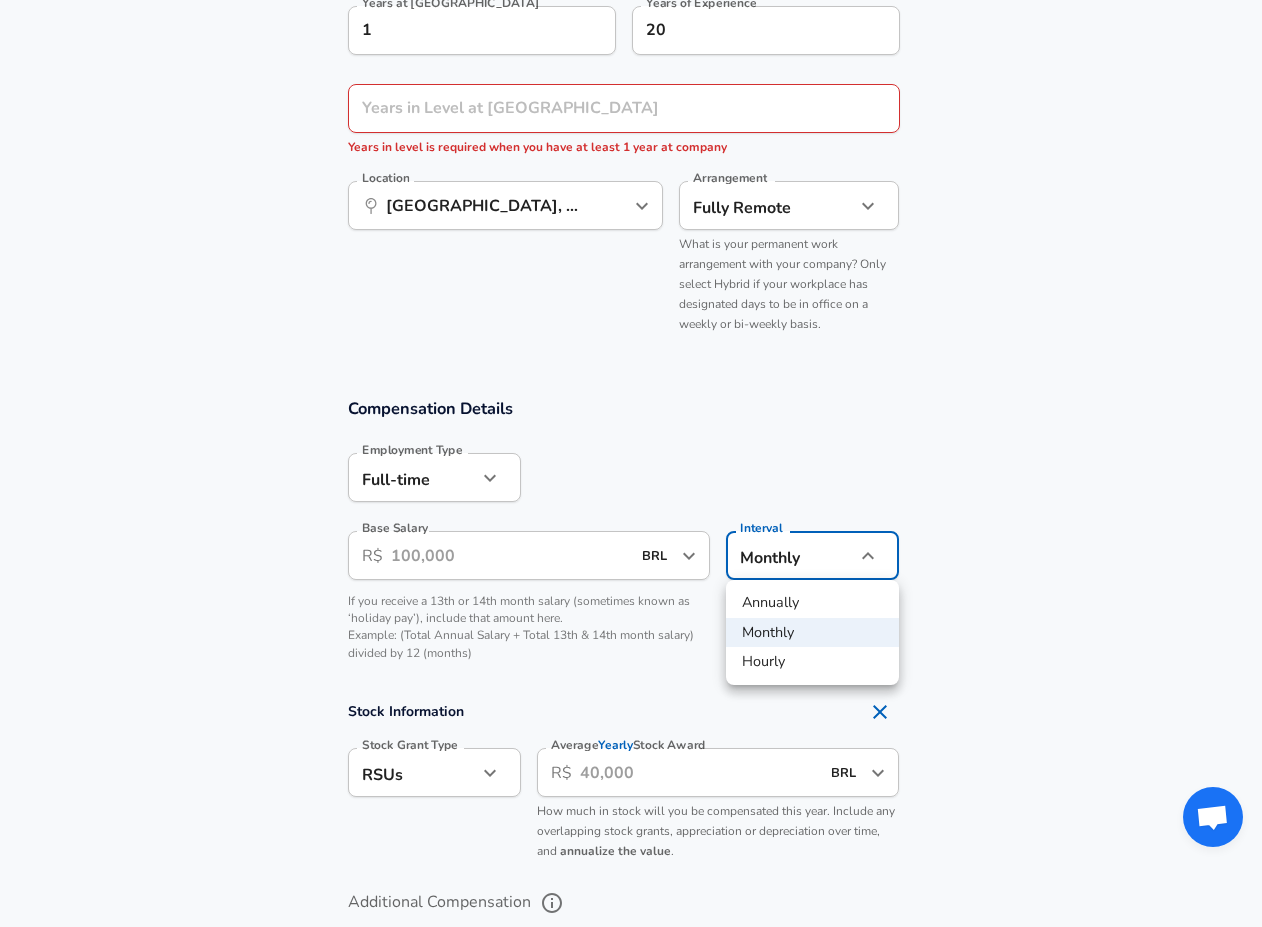 click on "Hourly" at bounding box center [812, 662] 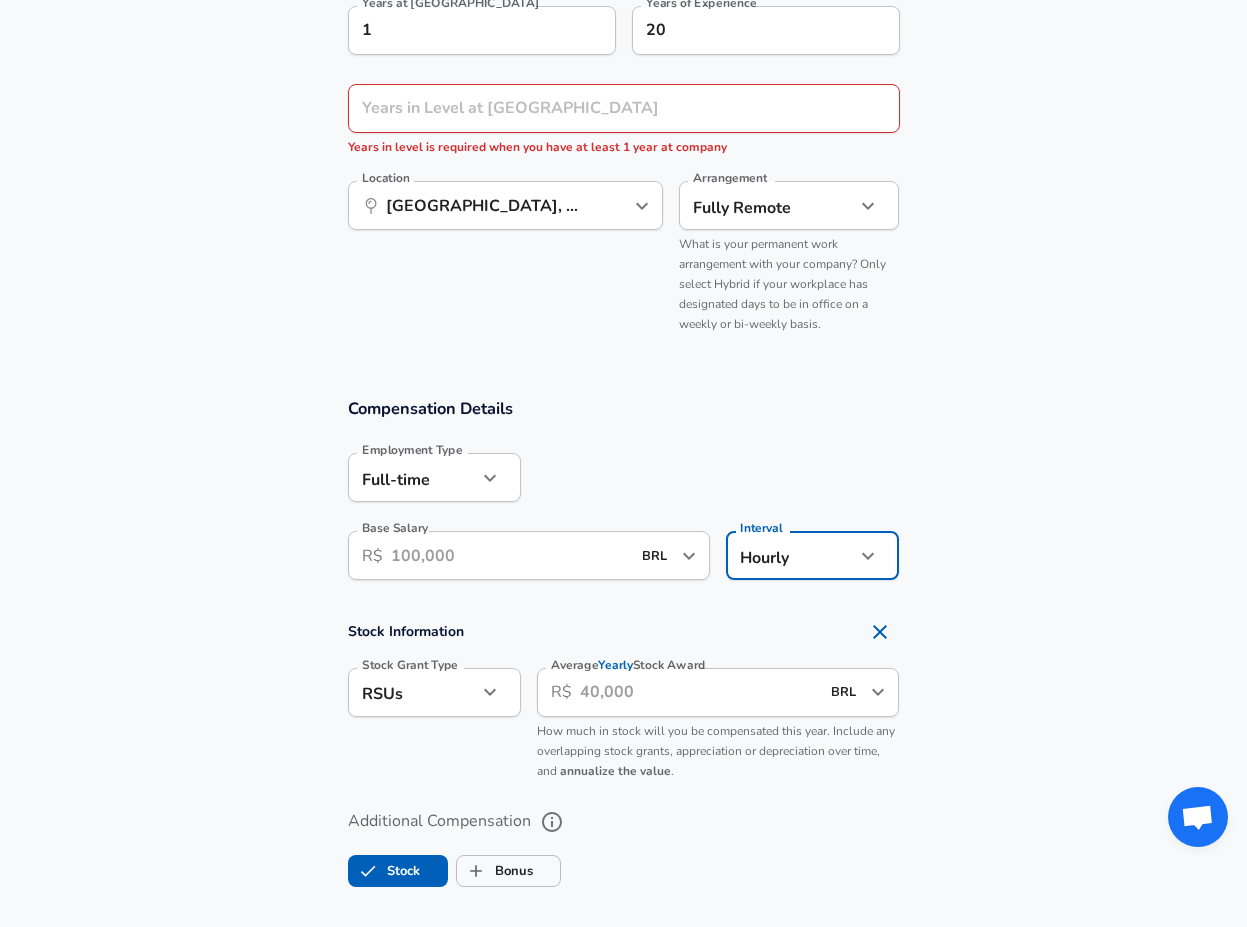 click on "Base Salary" at bounding box center [511, 555] 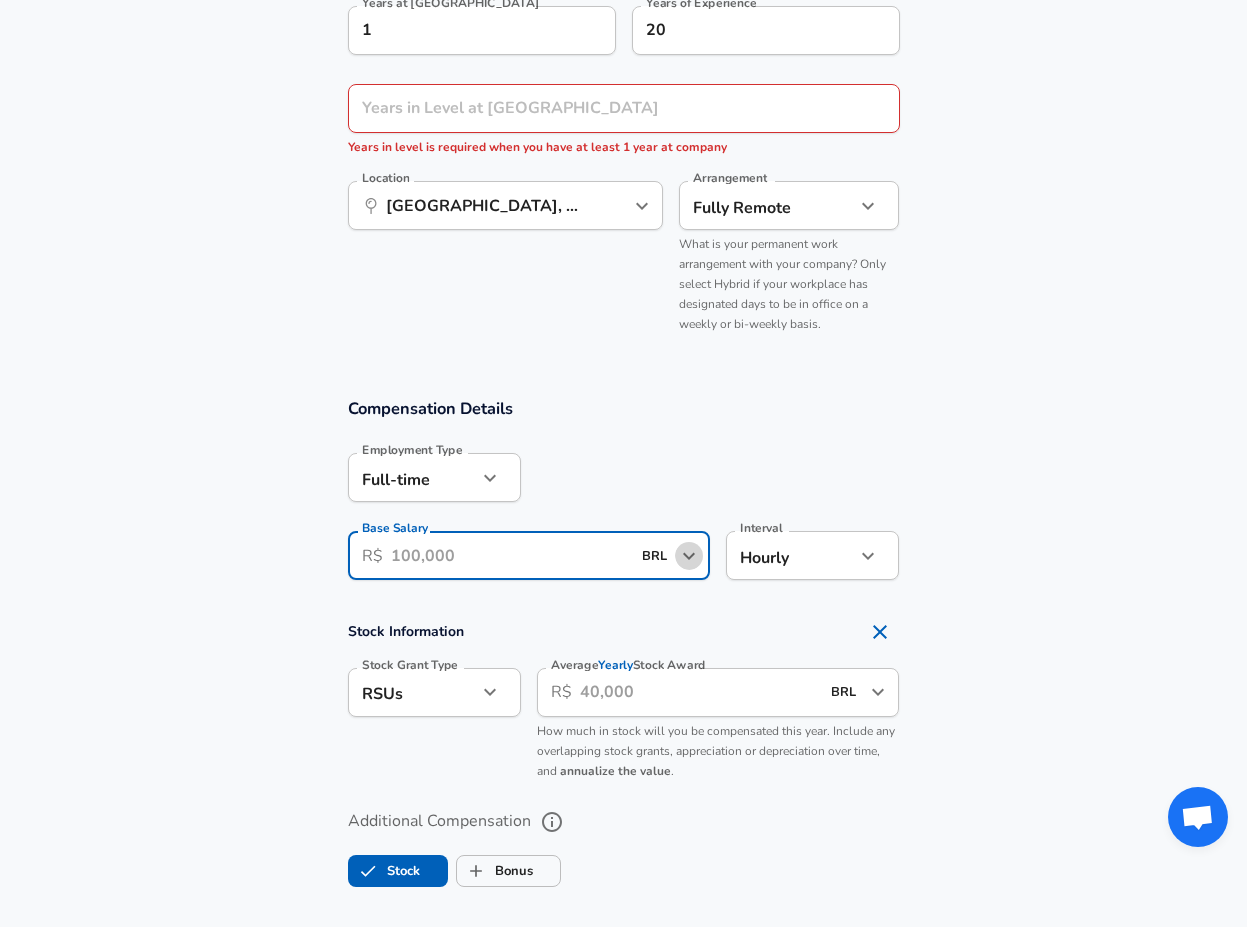 click 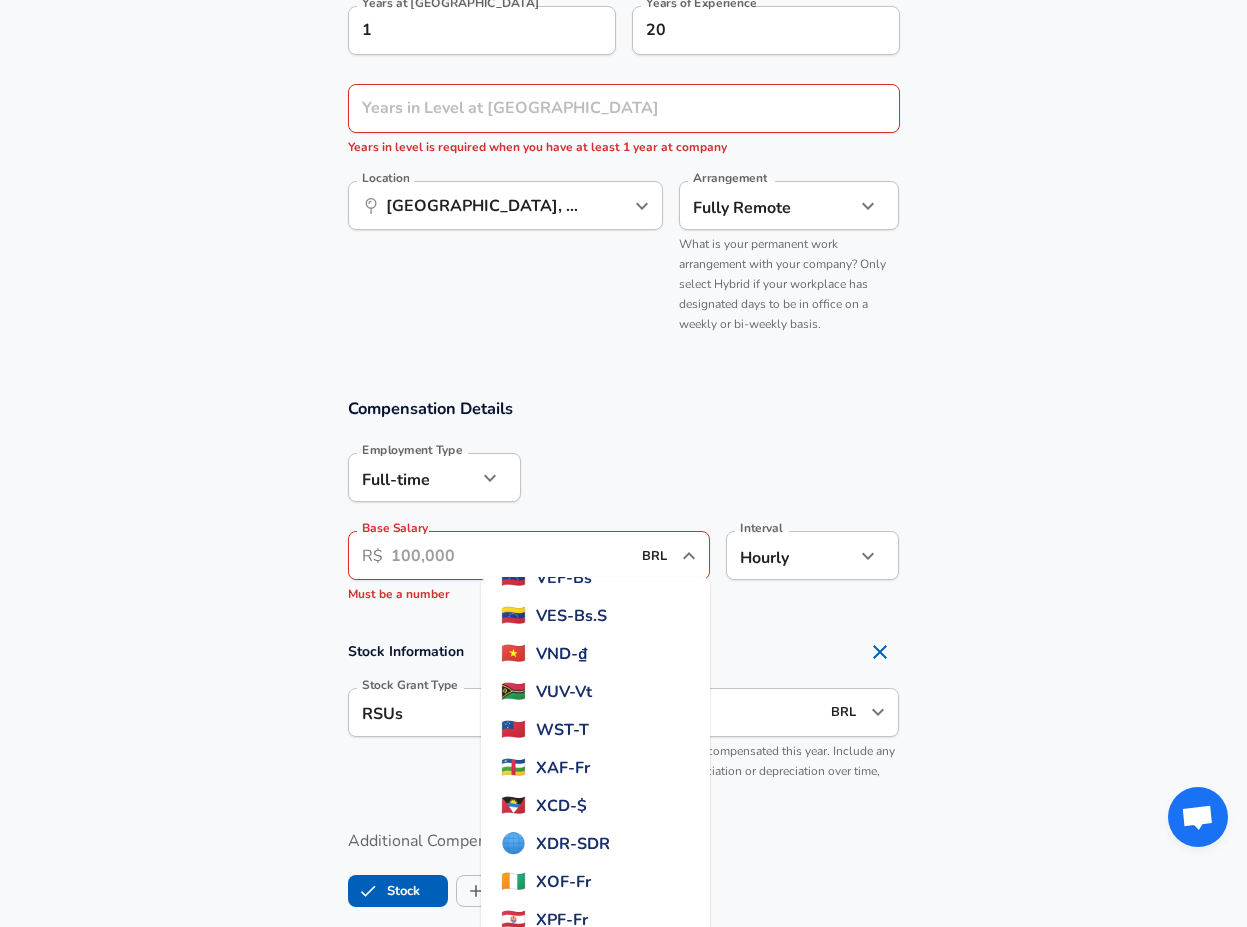 scroll, scrollTop: 5867, scrollLeft: 0, axis: vertical 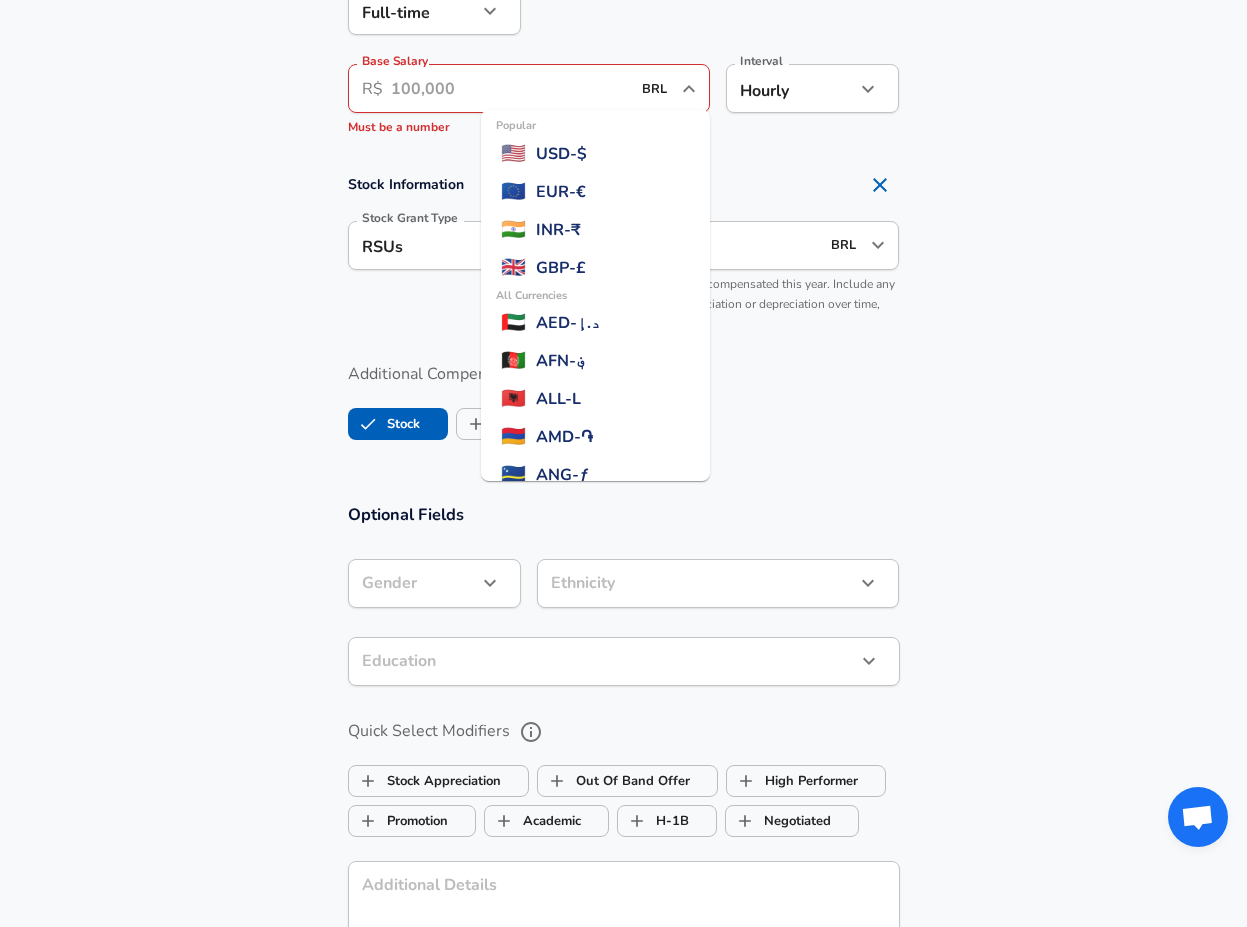 click on "USD  -  $" at bounding box center [561, 154] 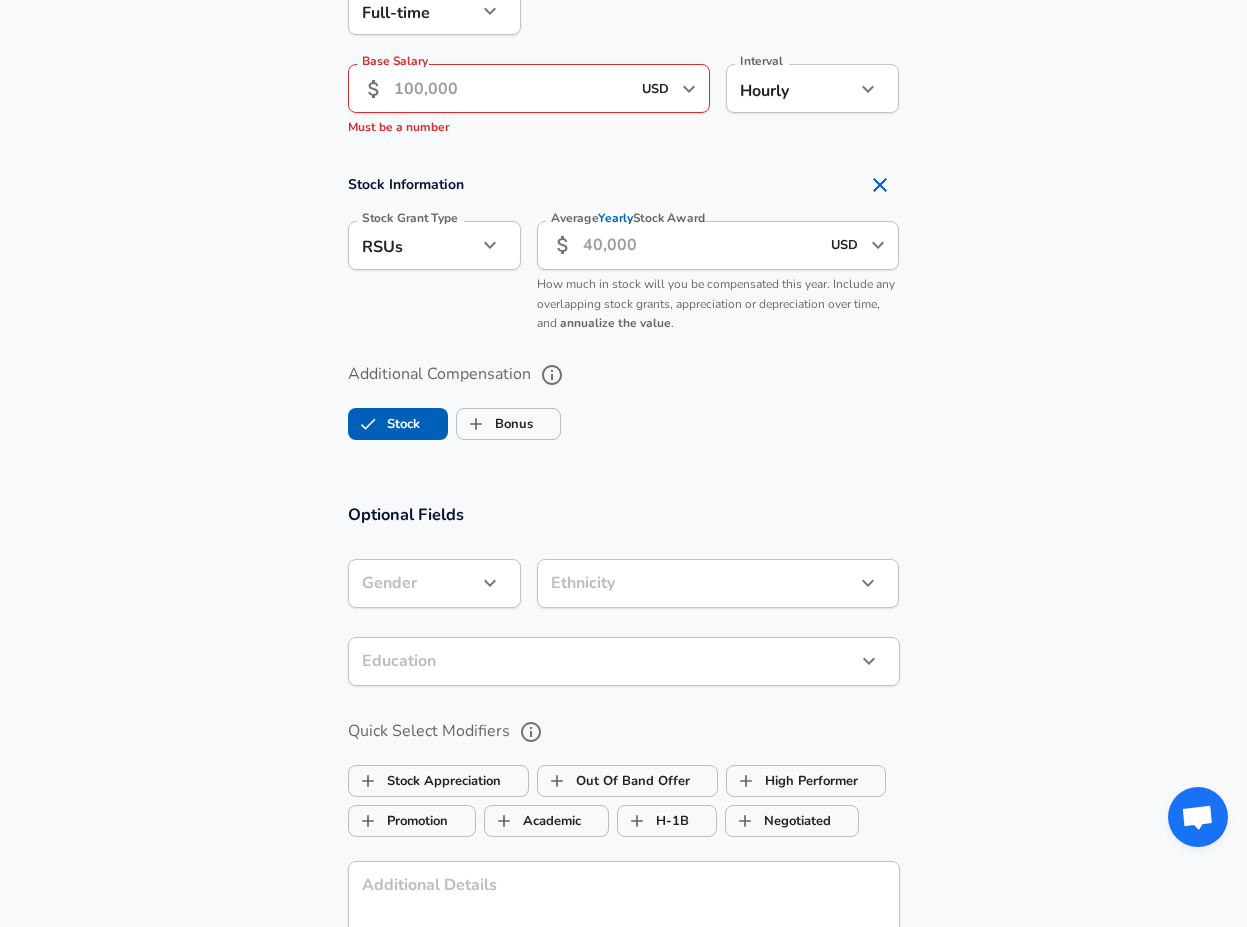 click on "Base Salary" at bounding box center [512, 88] 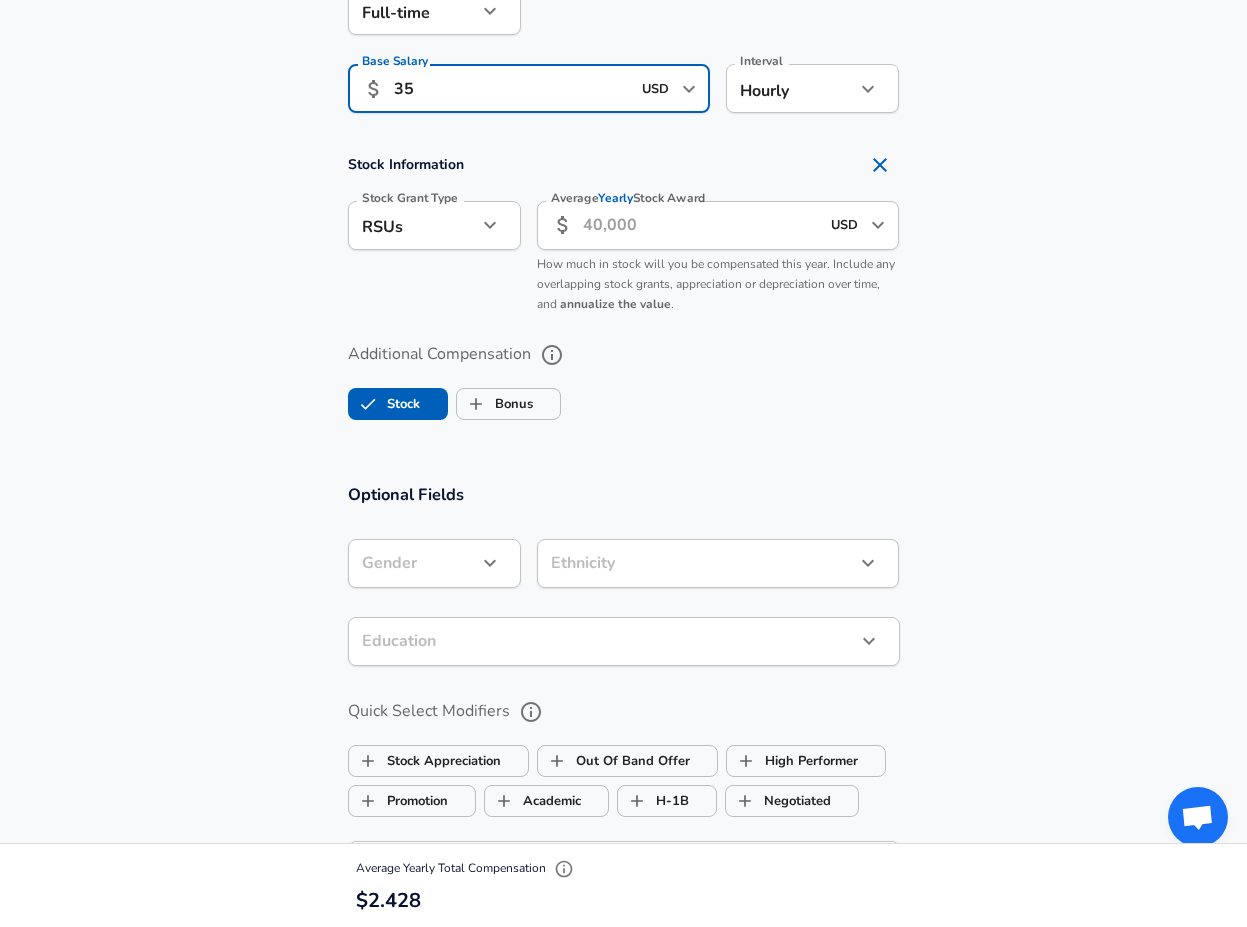 type on "35" 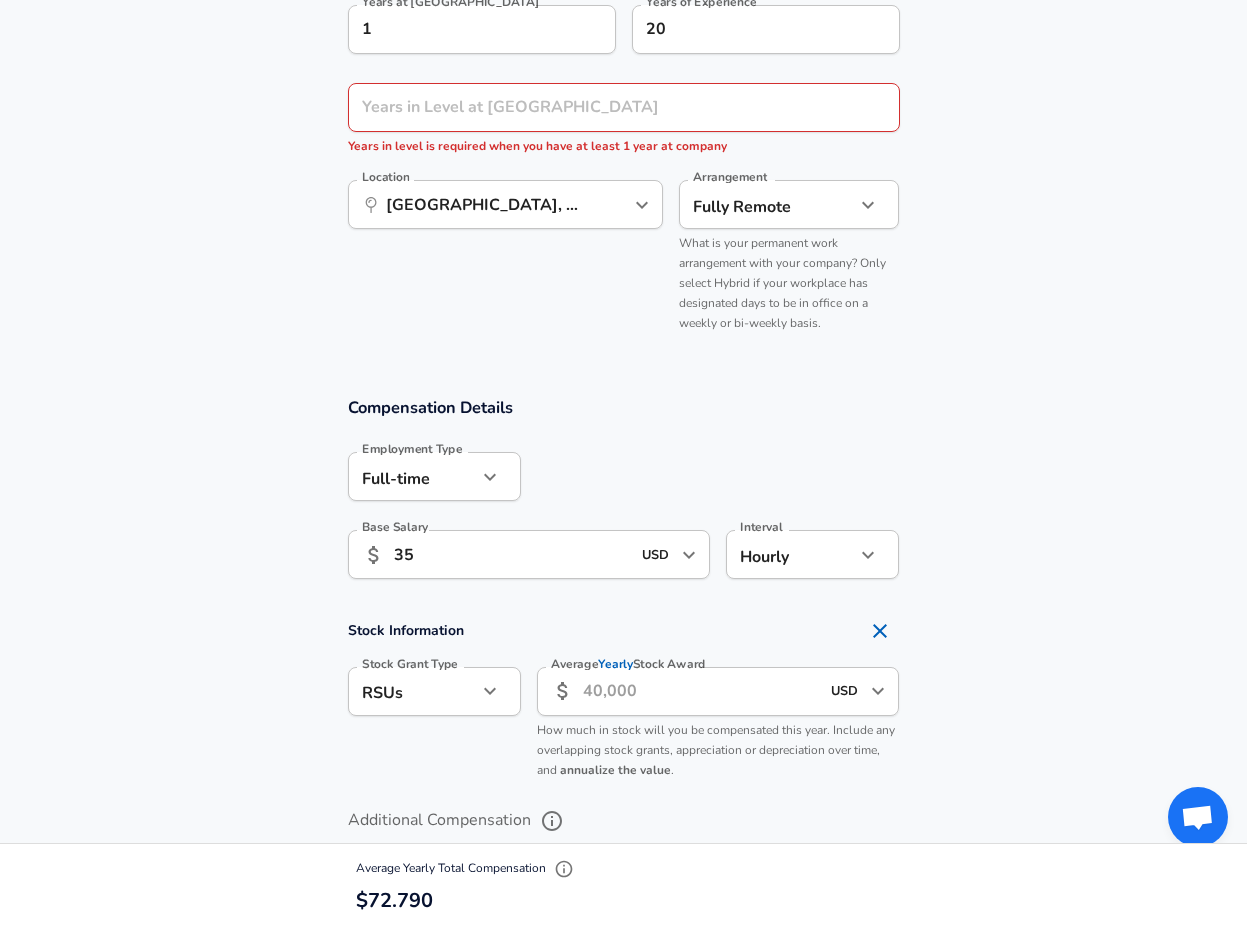 scroll, scrollTop: 1033, scrollLeft: 0, axis: vertical 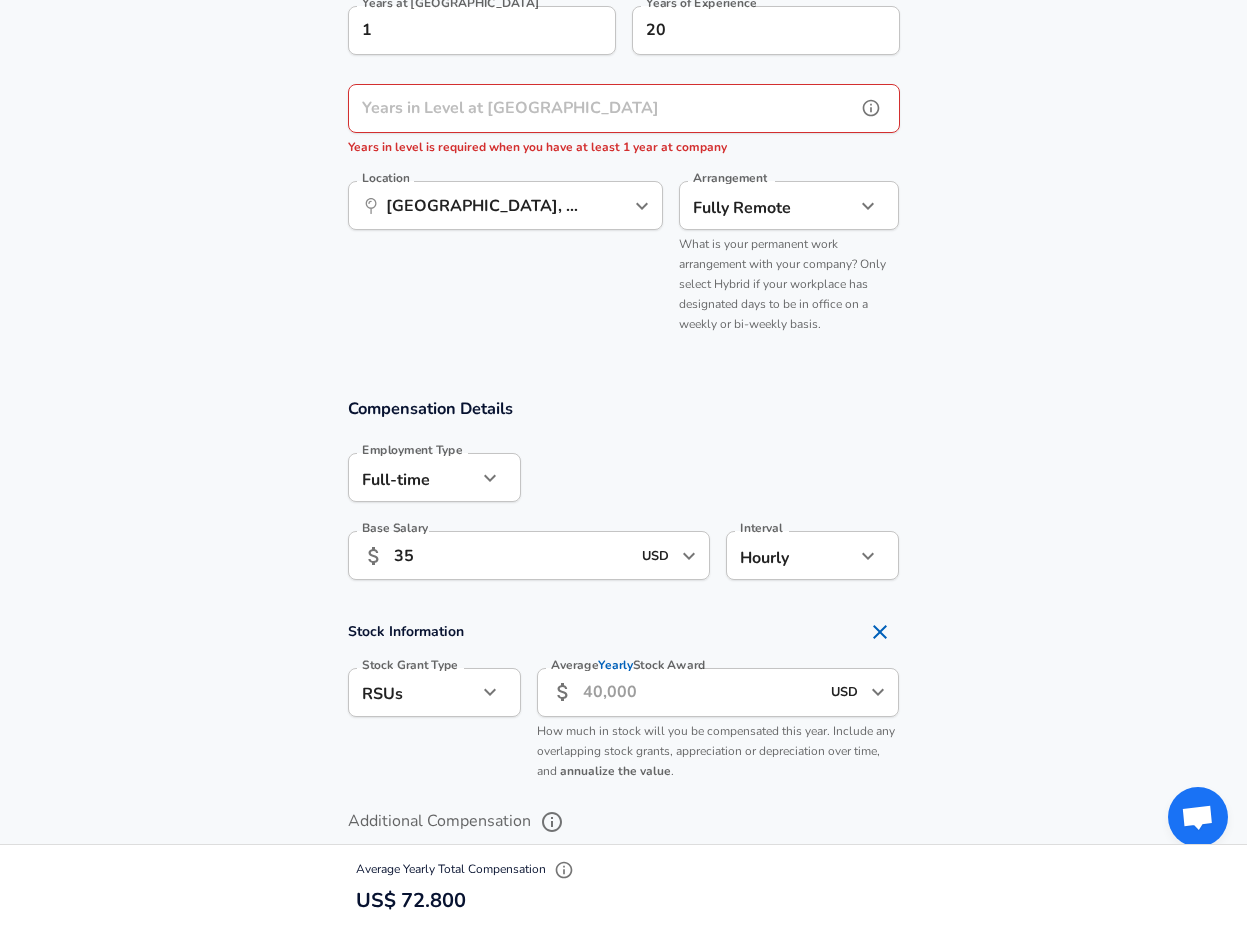 click on "Years in Level at Kake Years in Level at Kake Years in level is required when you have at least 1 year at company" at bounding box center (624, 121) 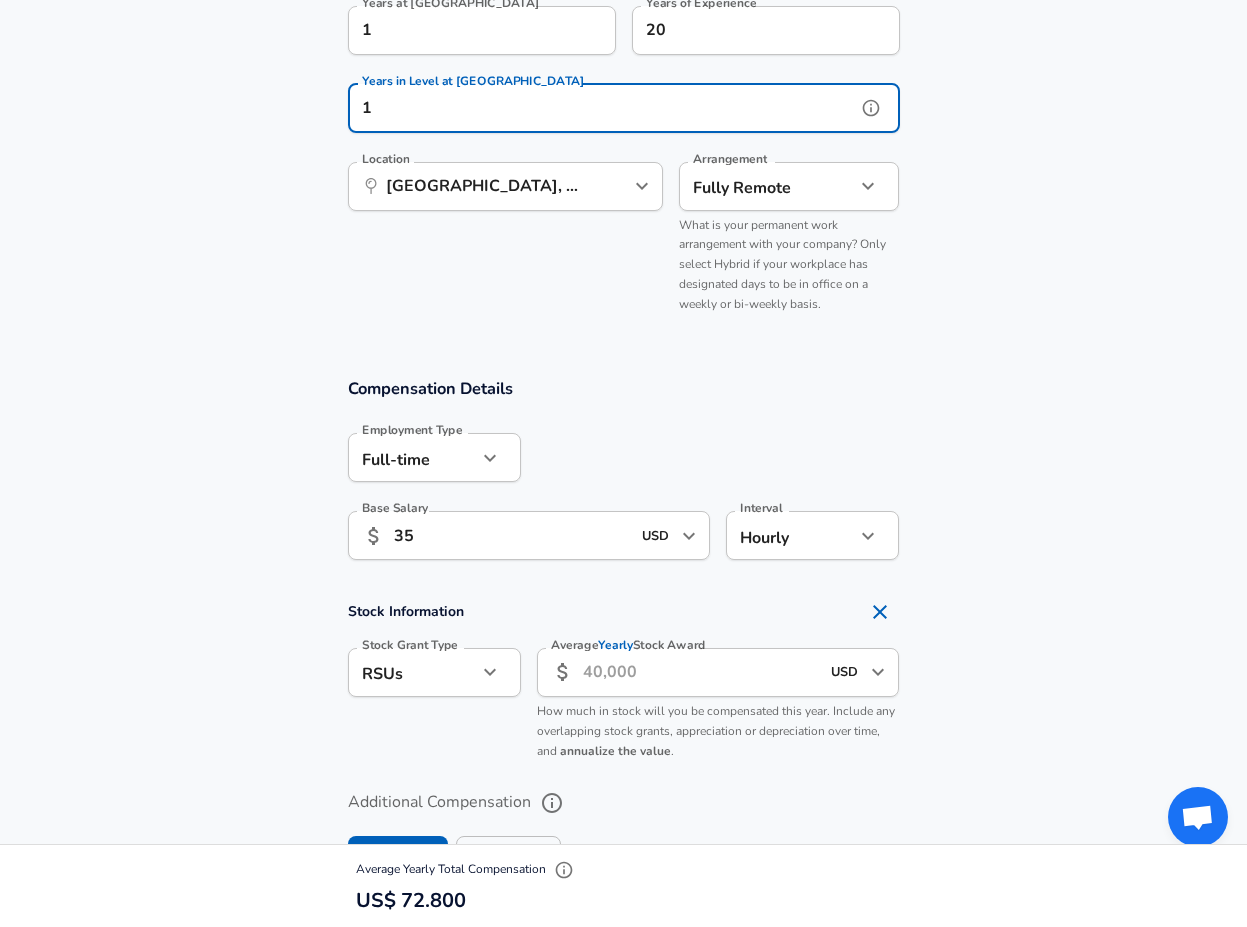 type on "1" 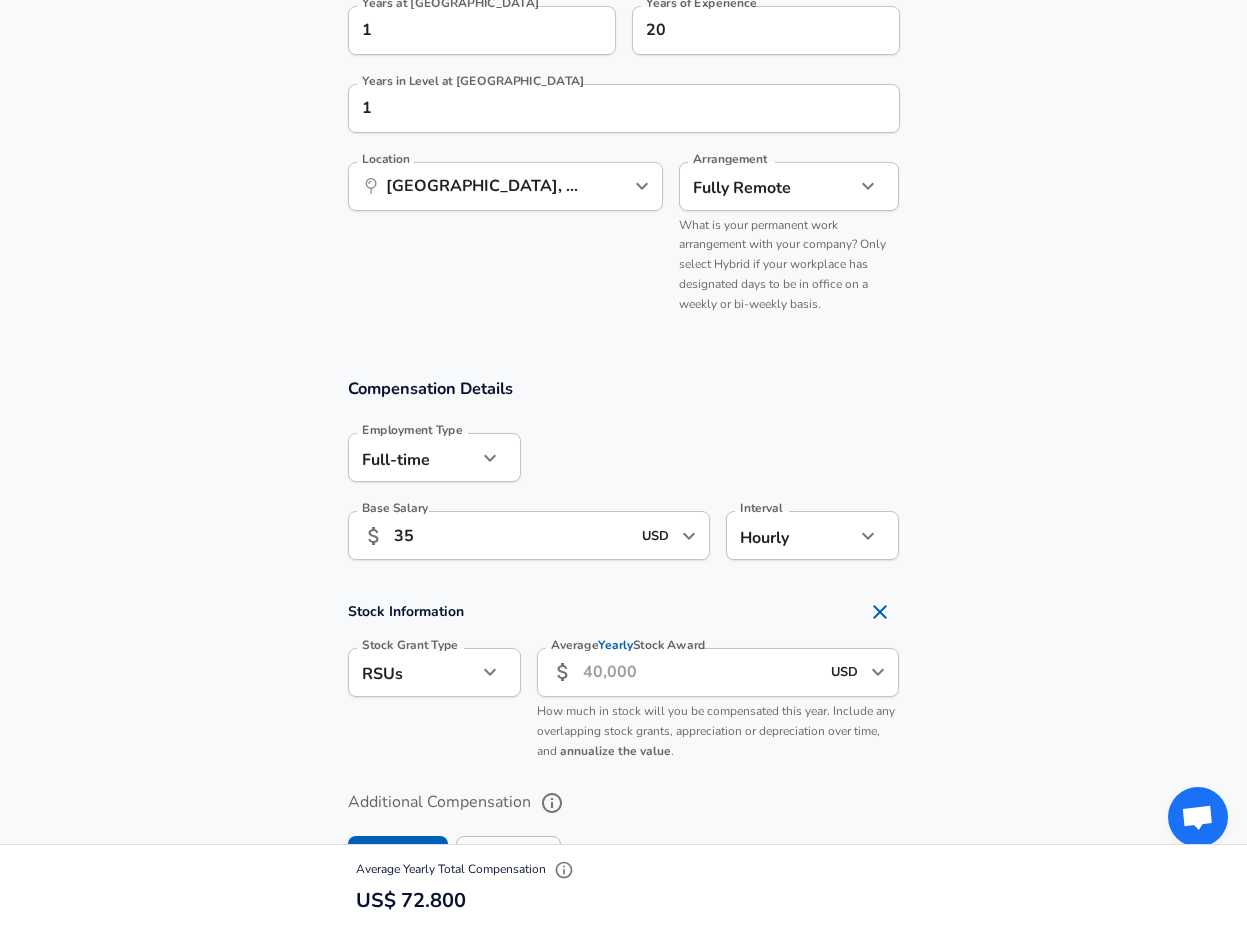 click on "Work Experience and Location These compensation details are from the perspective of a: New Offer Employee Are you still employed in this role? Yes yes Are you still employed in this role? Years at Kake 1 Years at Kake Years of Experience 20 Years of Experience Years in Level at Kake 1 Years in Level at Kake Location ​ [GEOGRAPHIC_DATA], [GEOGRAPHIC_DATA], [GEOGRAPHIC_DATA] Location Arrangement Fully Remote remote Arrangement   What is your permanent work arrangement with your company? Only select Hybrid if your workplace has designated days to be in office on a weekly or bi-weekly basis." at bounding box center (623, 88) 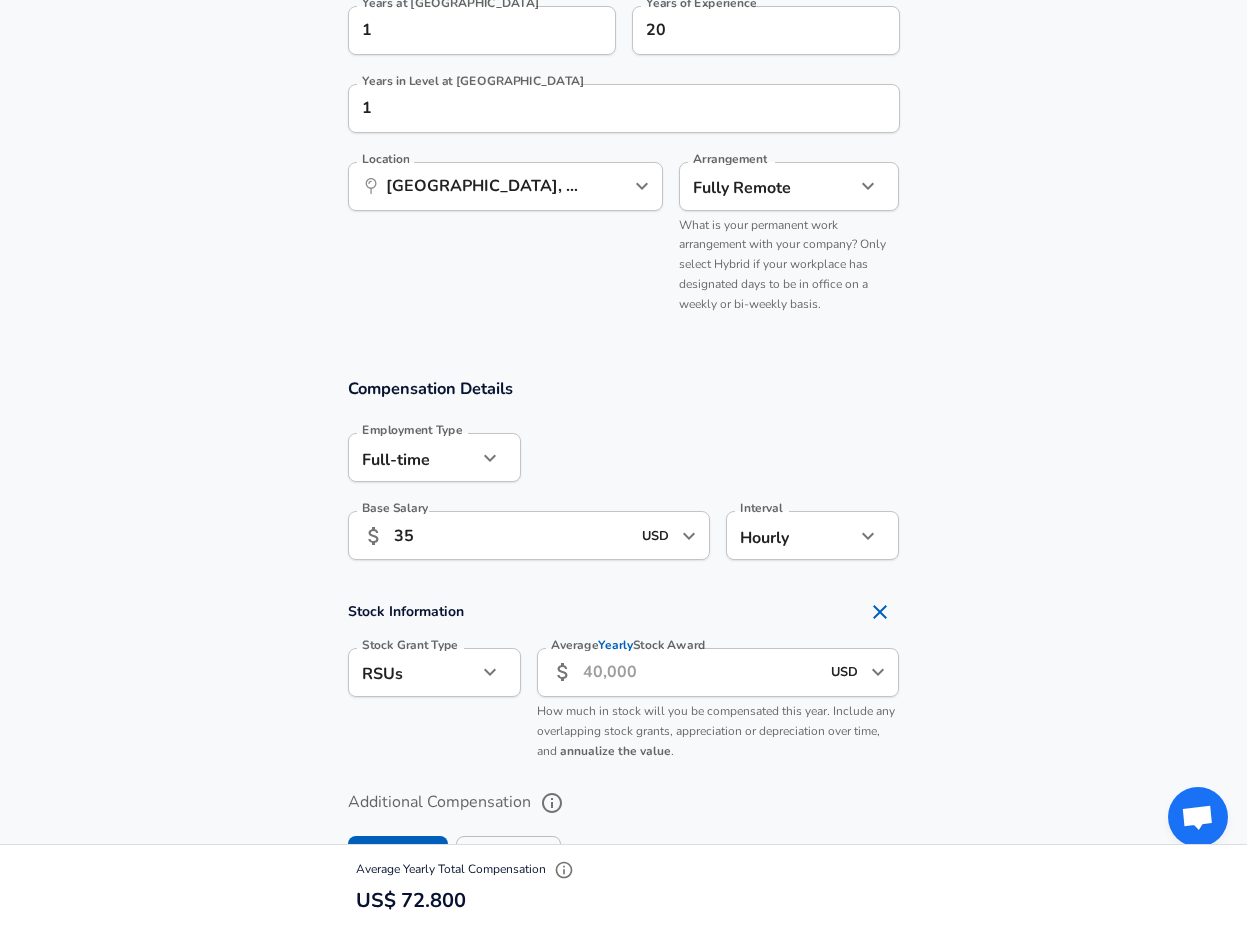 scroll, scrollTop: 1500, scrollLeft: 0, axis: vertical 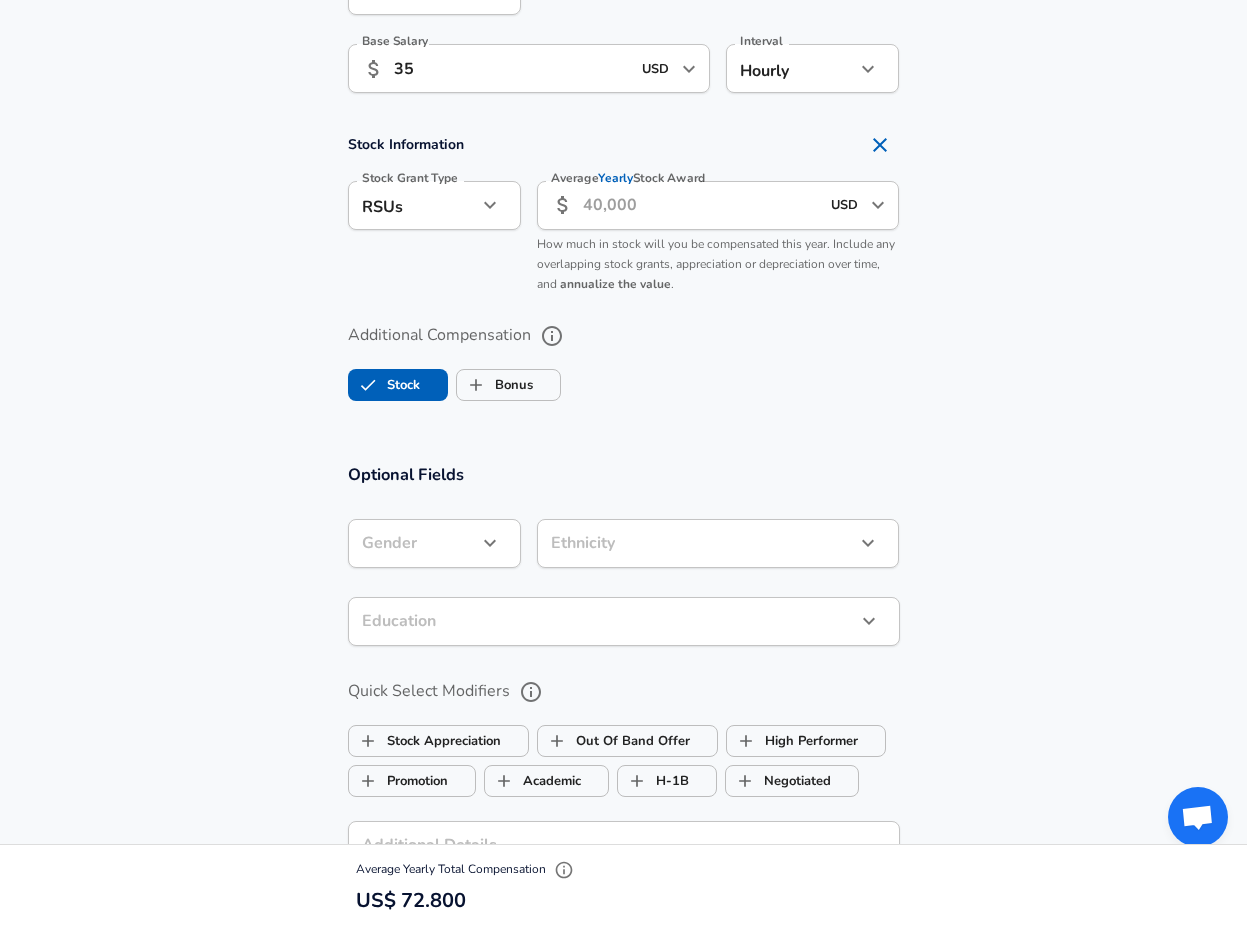 click on "Stock" at bounding box center (398, 385) 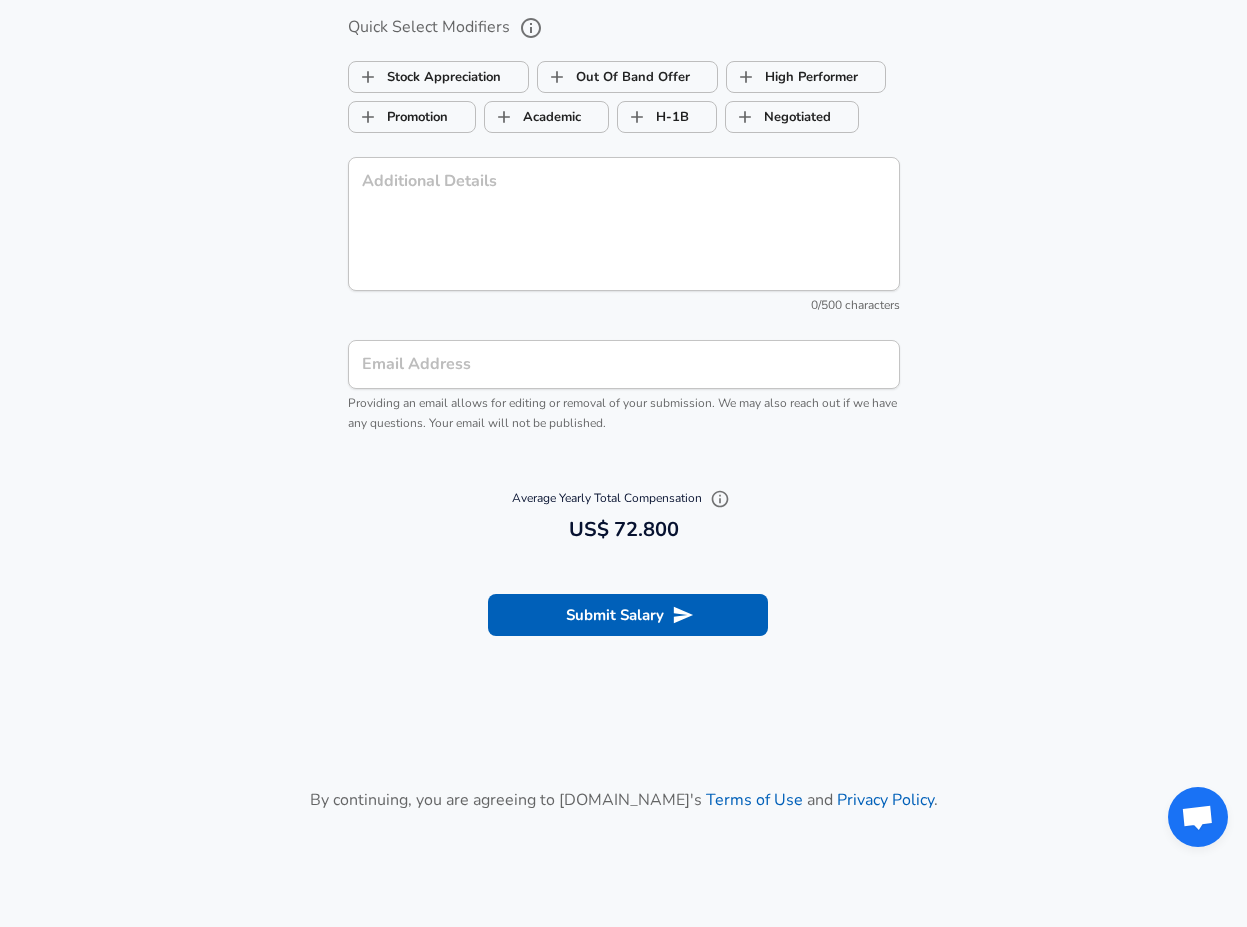 scroll, scrollTop: 1500, scrollLeft: 0, axis: vertical 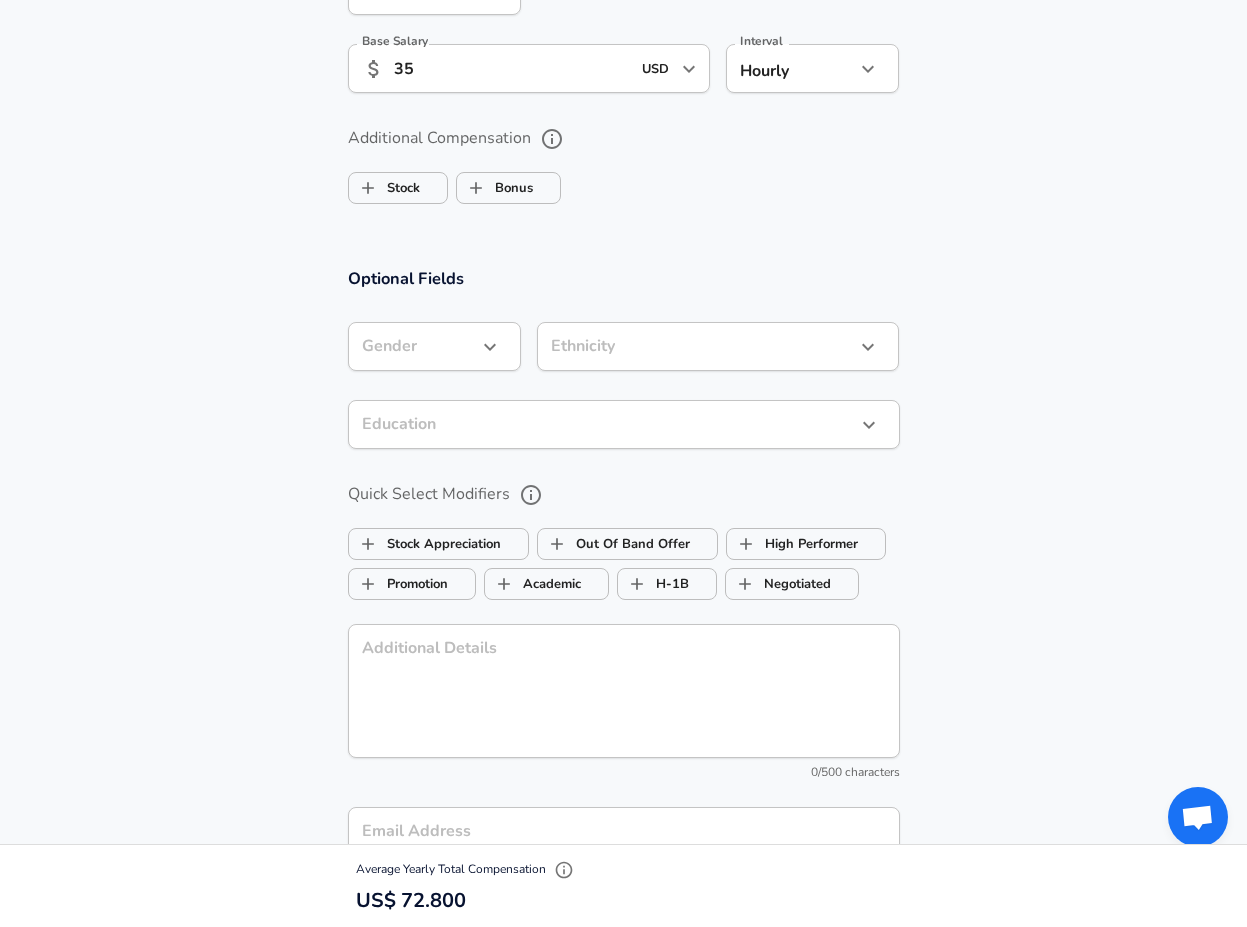 click 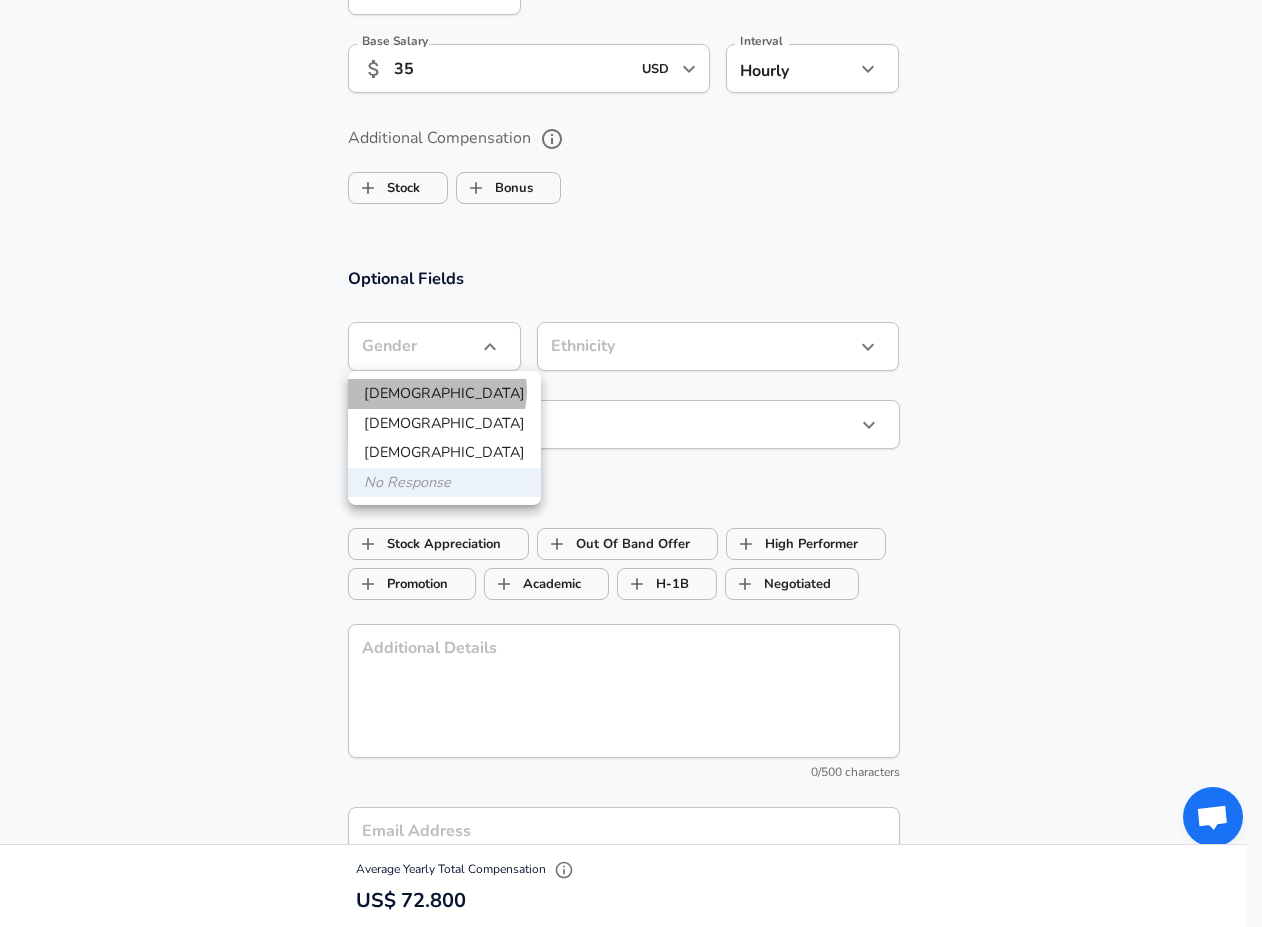 click on "[DEMOGRAPHIC_DATA]" at bounding box center [444, 394] 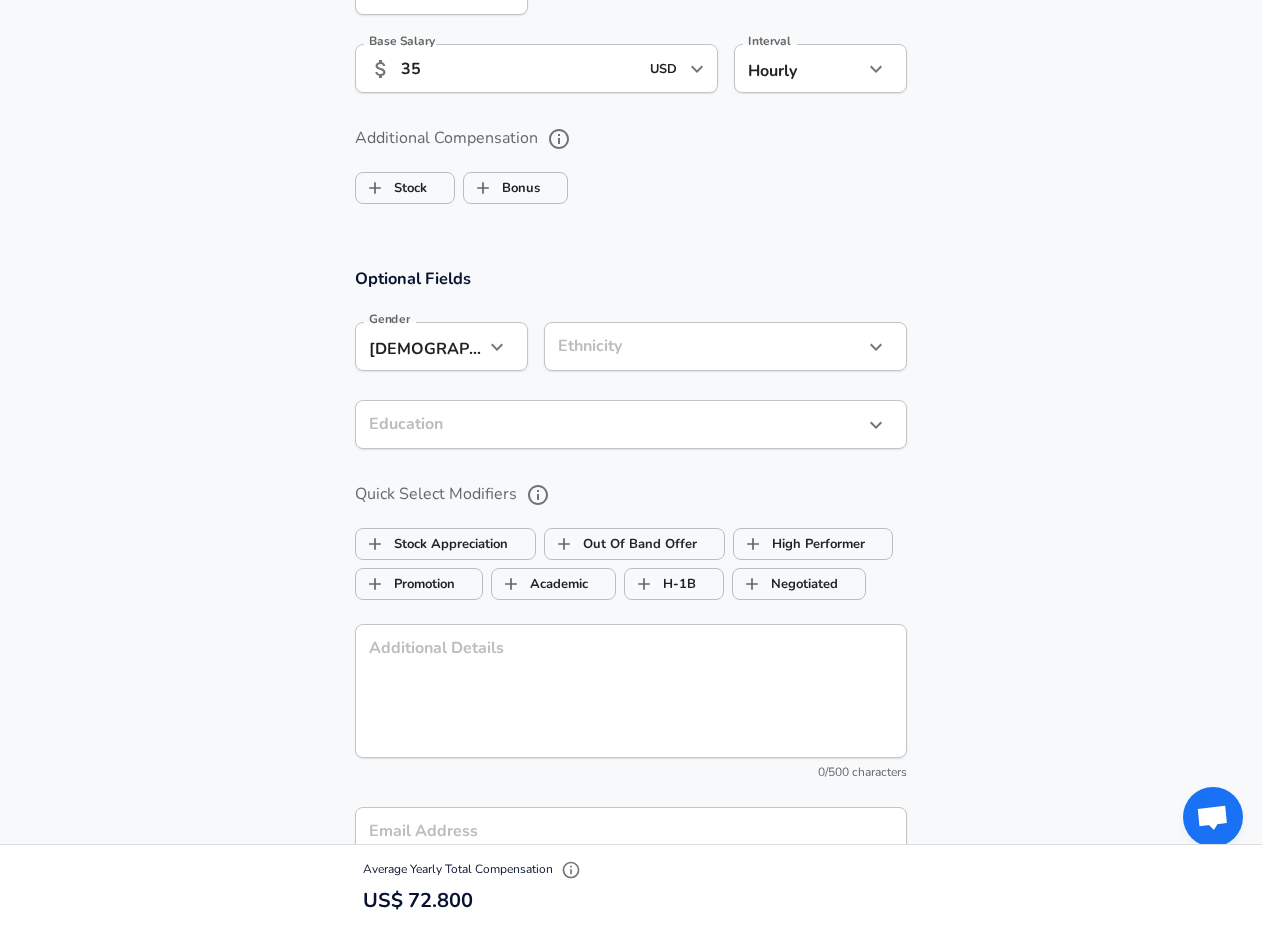 click on "Restart Add Your Salary Upload your offer letter   to verify your submission Enhance Privacy and Anonymity No Automatically hides specific fields until there are enough submissions to safely display the full details.   More Details Based on your submission and the data points that we have already collected, we will automatically hide and anonymize specific fields if there aren't enough data points to remain sufficiently anonymous. Company & Title Information   Enter the company you received your offer from Company Kake Company   Select the title that closest resembles your official title. This should be similar to the title that was present on your offer letter. Title Business Intelligence Engineer Title Job Family Software Engineer Job Family Select Specialization Data Data Select Specialization   Your level on the career ladder. e.g. L3 or Senior Product Manager or Principal Engineer or Distinguished Engineer Level Senior Level Work Experience and Location New Offer Employee Yes yes Years at Kake 1 20 1 ​" at bounding box center [631, -1037] 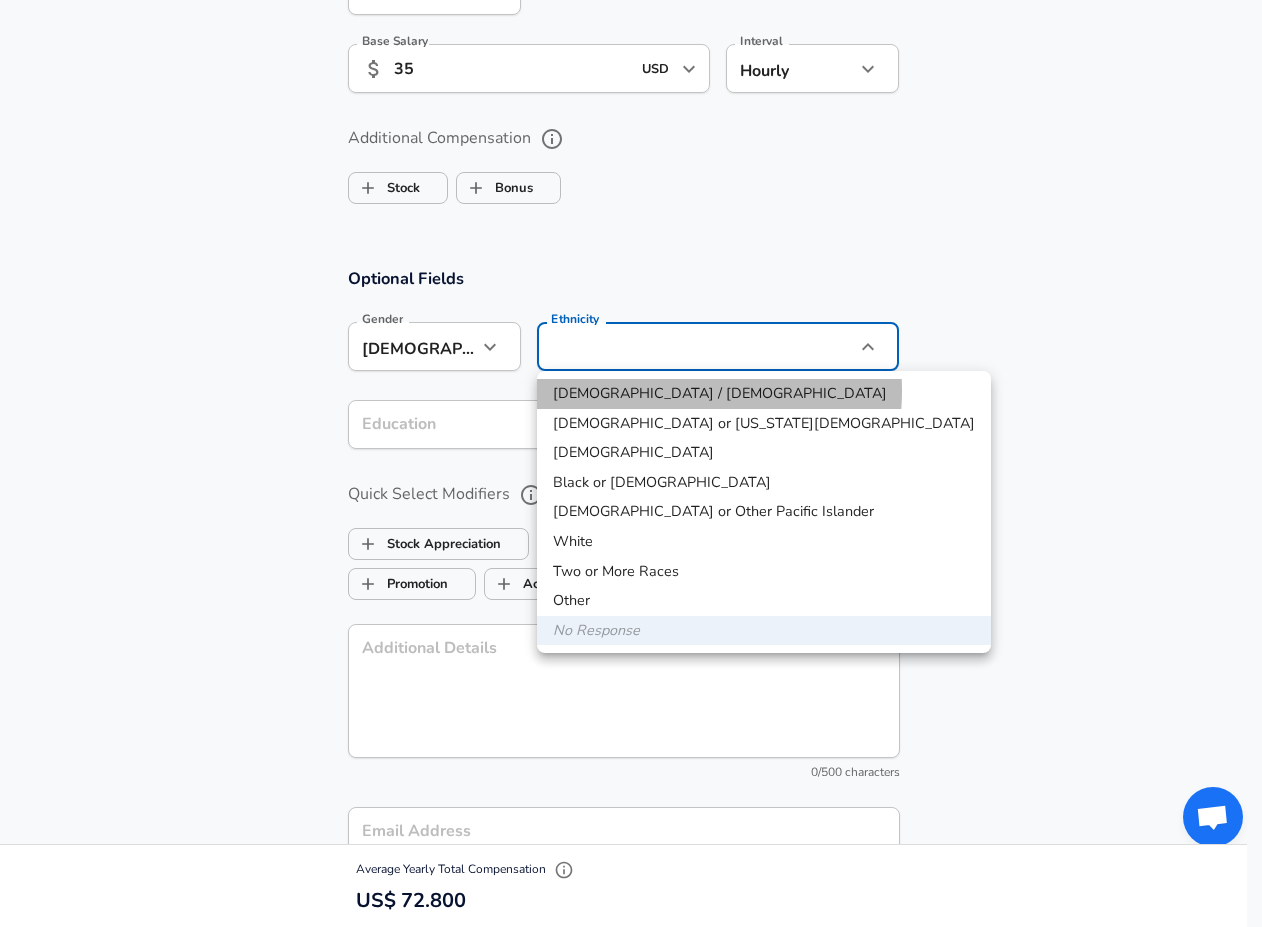 click on "[DEMOGRAPHIC_DATA] / [DEMOGRAPHIC_DATA]" at bounding box center [764, 394] 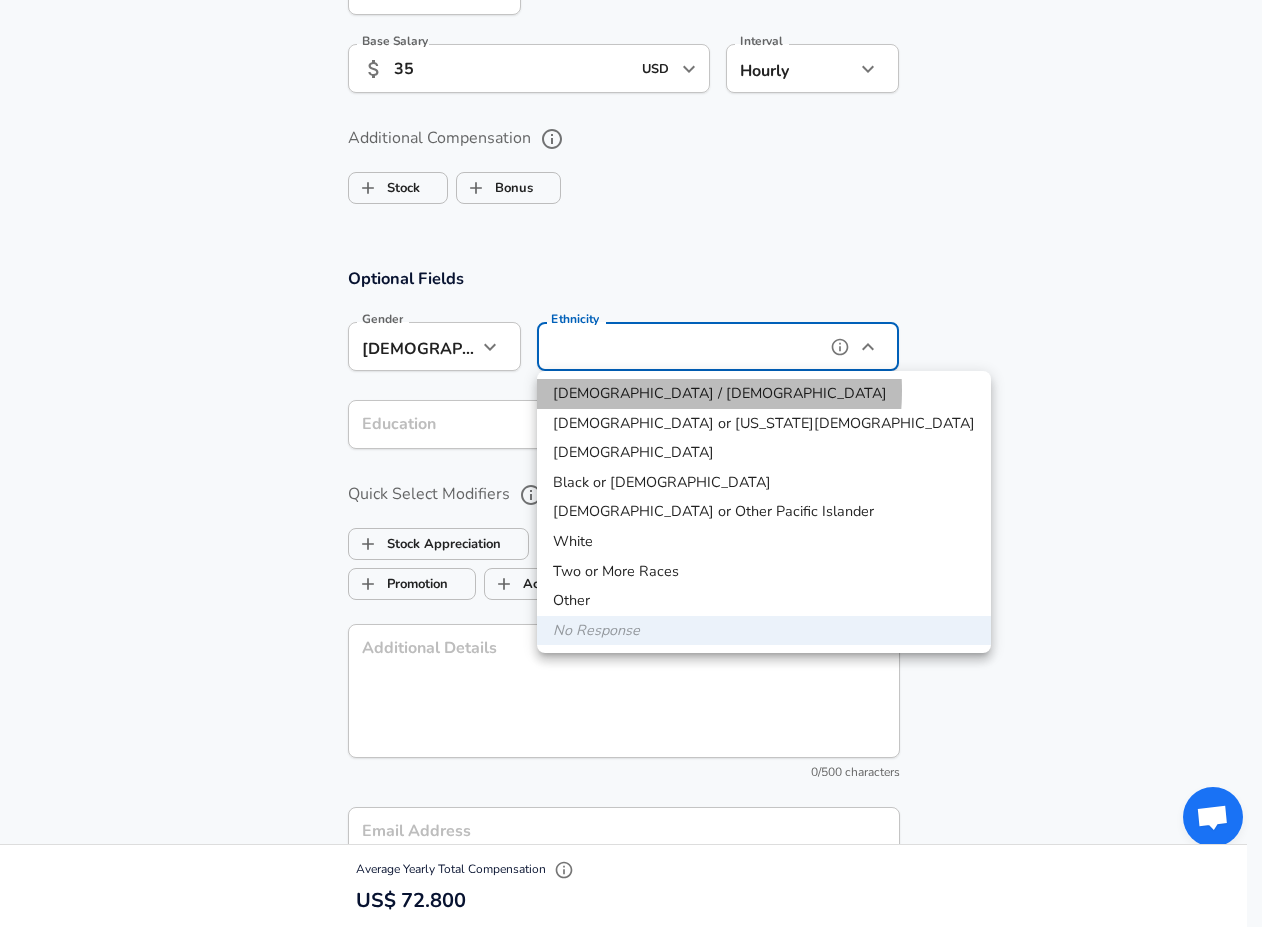 type on "[DEMOGRAPHIC_DATA] / [DEMOGRAPHIC_DATA]" 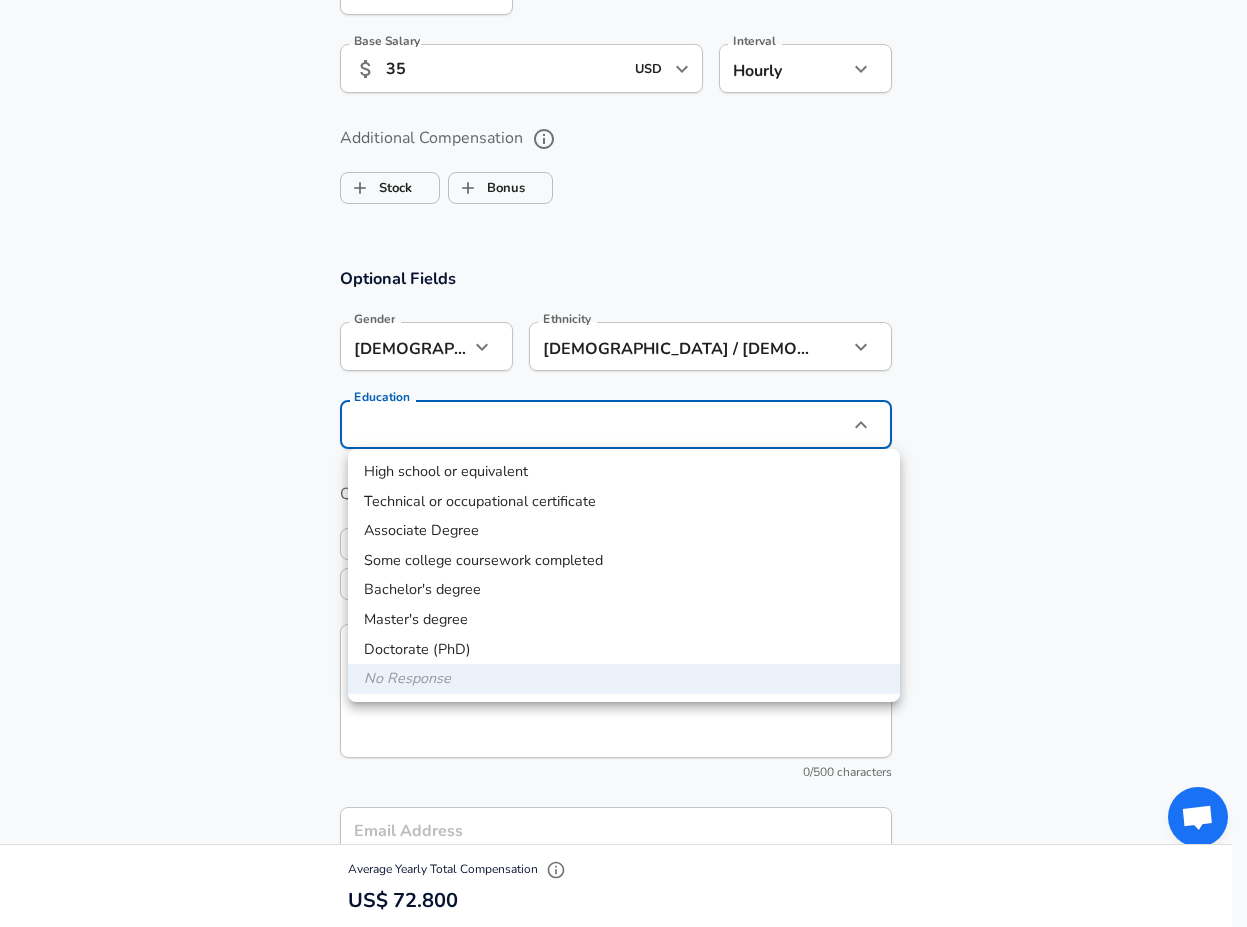 click on "Restart Add Your Salary Upload your offer letter   to verify your submission Enhance Privacy and Anonymity No Automatically hides specific fields until there are enough submissions to safely display the full details.   More Details Based on your submission and the data points that we have already collected, we will automatically hide and anonymize specific fields if there aren't enough data points to remain sufficiently anonymous. Company & Title Information   Enter the company you received your offer from Company Kake Company   Select the title that closest resembles your official title. This should be similar to the title that was present on your offer letter. Title Business Intelligence Engineer Title Job Family Software Engineer Job Family Select Specialization Data Data Select Specialization   Your level on the career ladder. e.g. L3 or Senior Product Manager or Principal Engineer or Distinguished Engineer Level Senior Level Work Experience and Location New Offer Employee Yes yes Years at Kake 1 20 1 ​" at bounding box center (623, -1037) 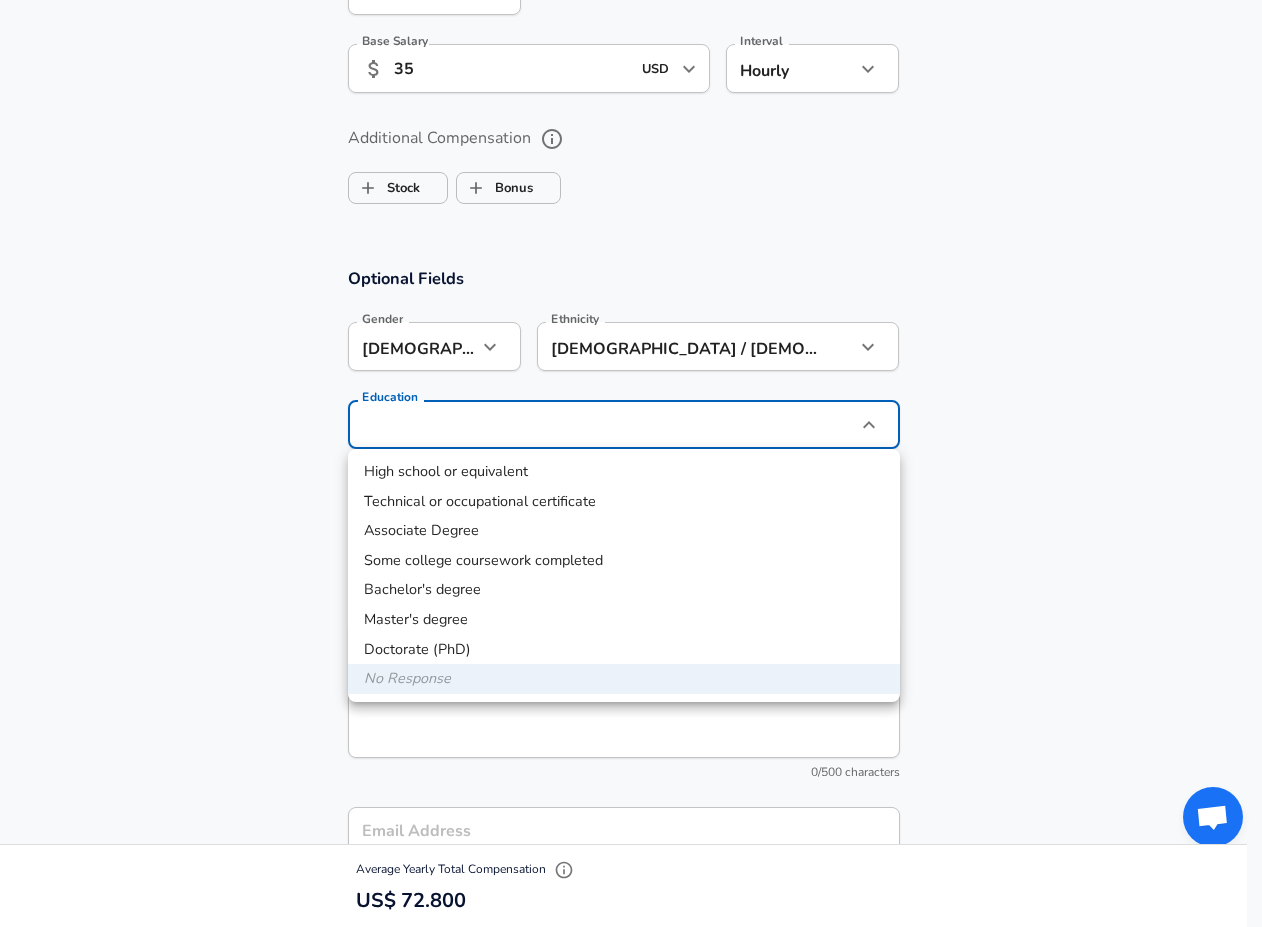 click on "Bachelor's degree" at bounding box center [624, 590] 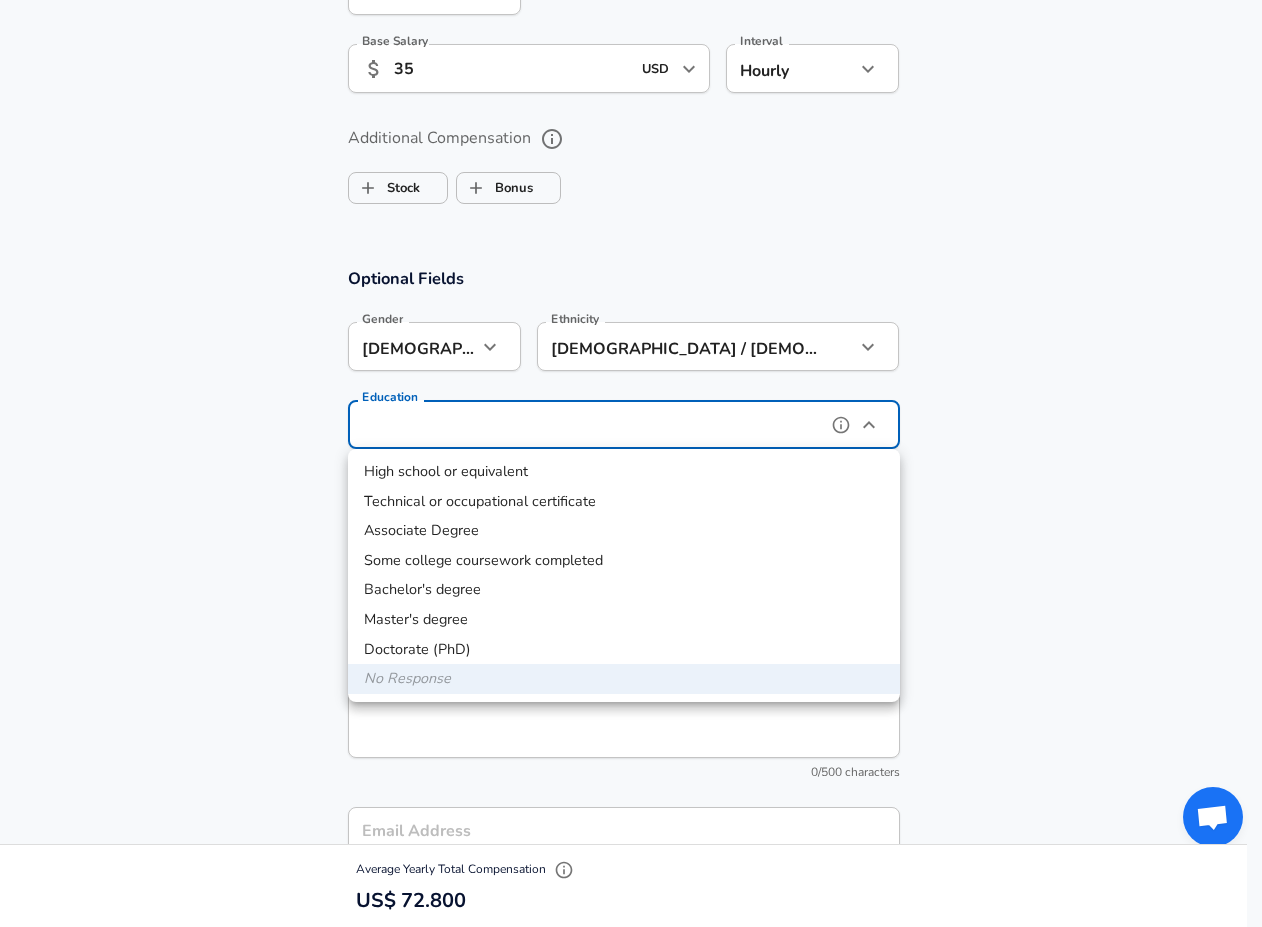 type on "Bachelors degree" 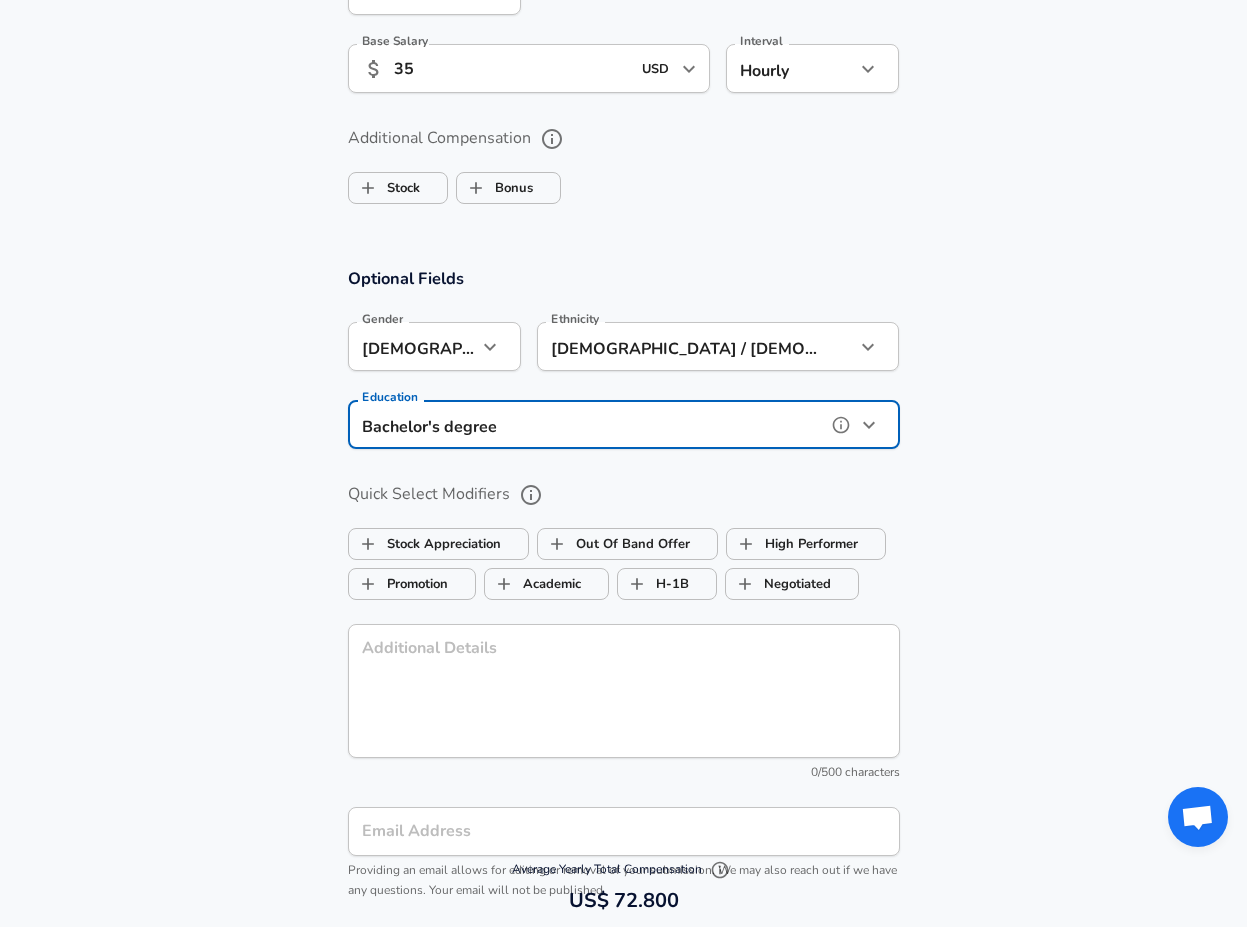 scroll, scrollTop: 1967, scrollLeft: 0, axis: vertical 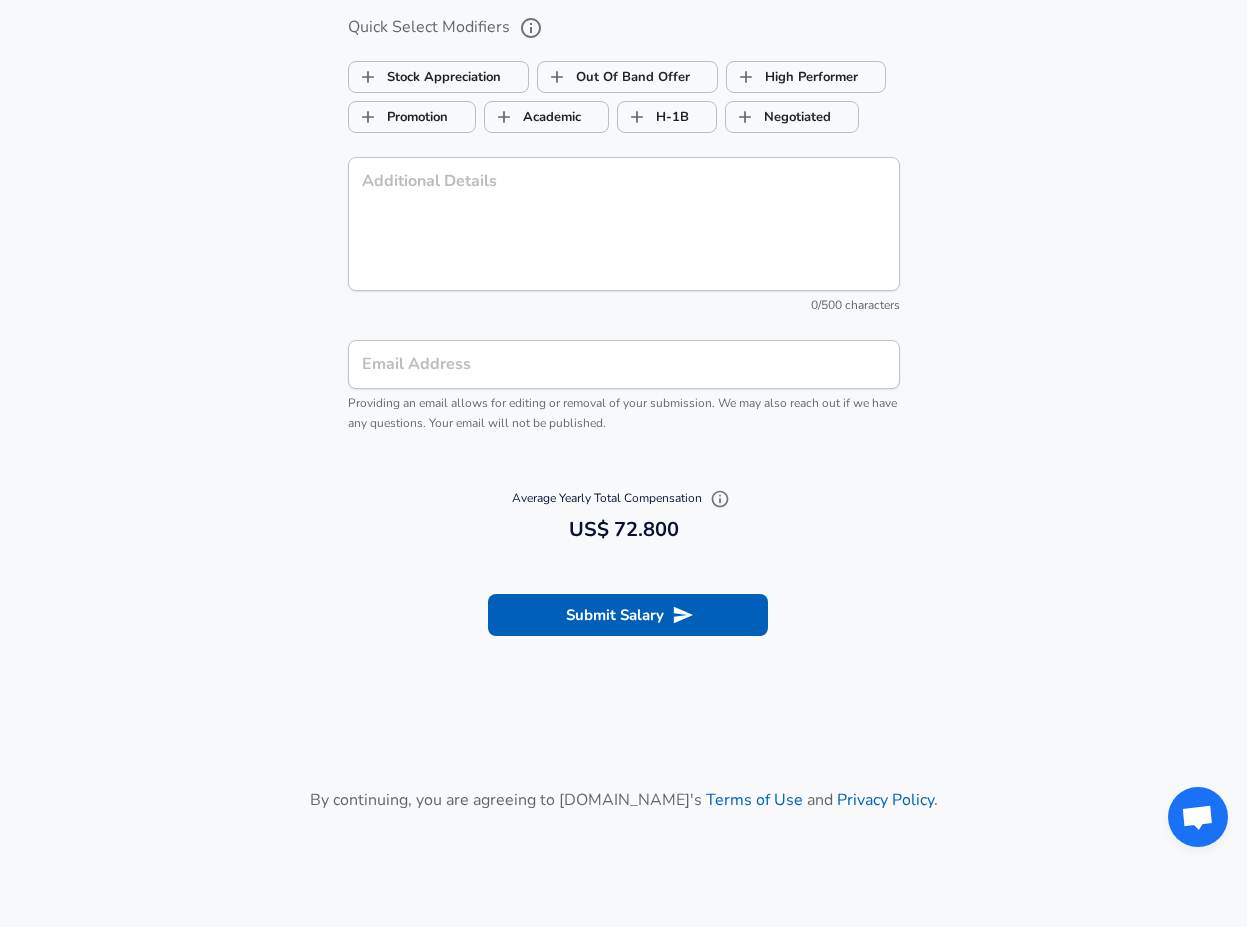click on "Email Address" at bounding box center [624, 364] 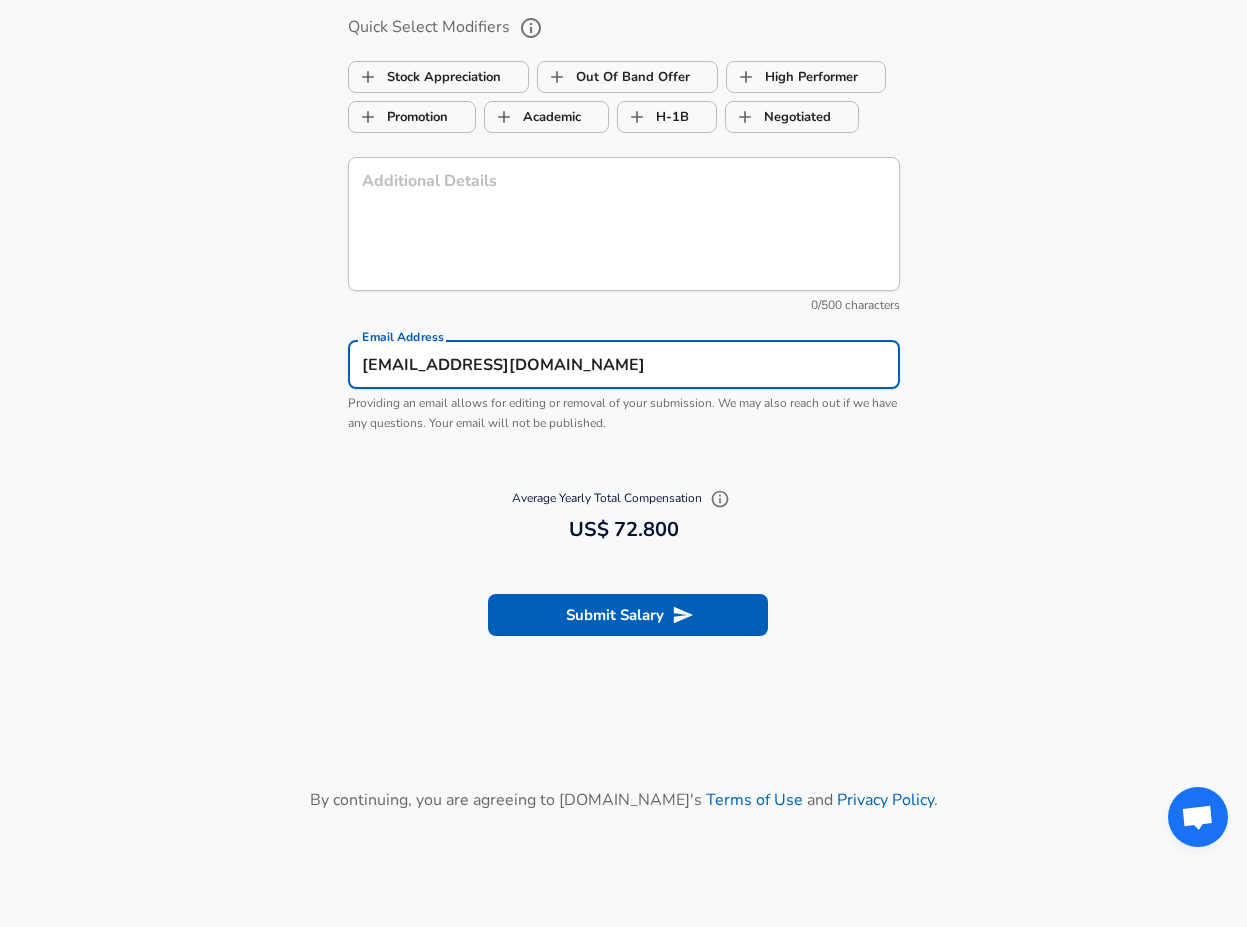 type on "[EMAIL_ADDRESS][DOMAIN_NAME]" 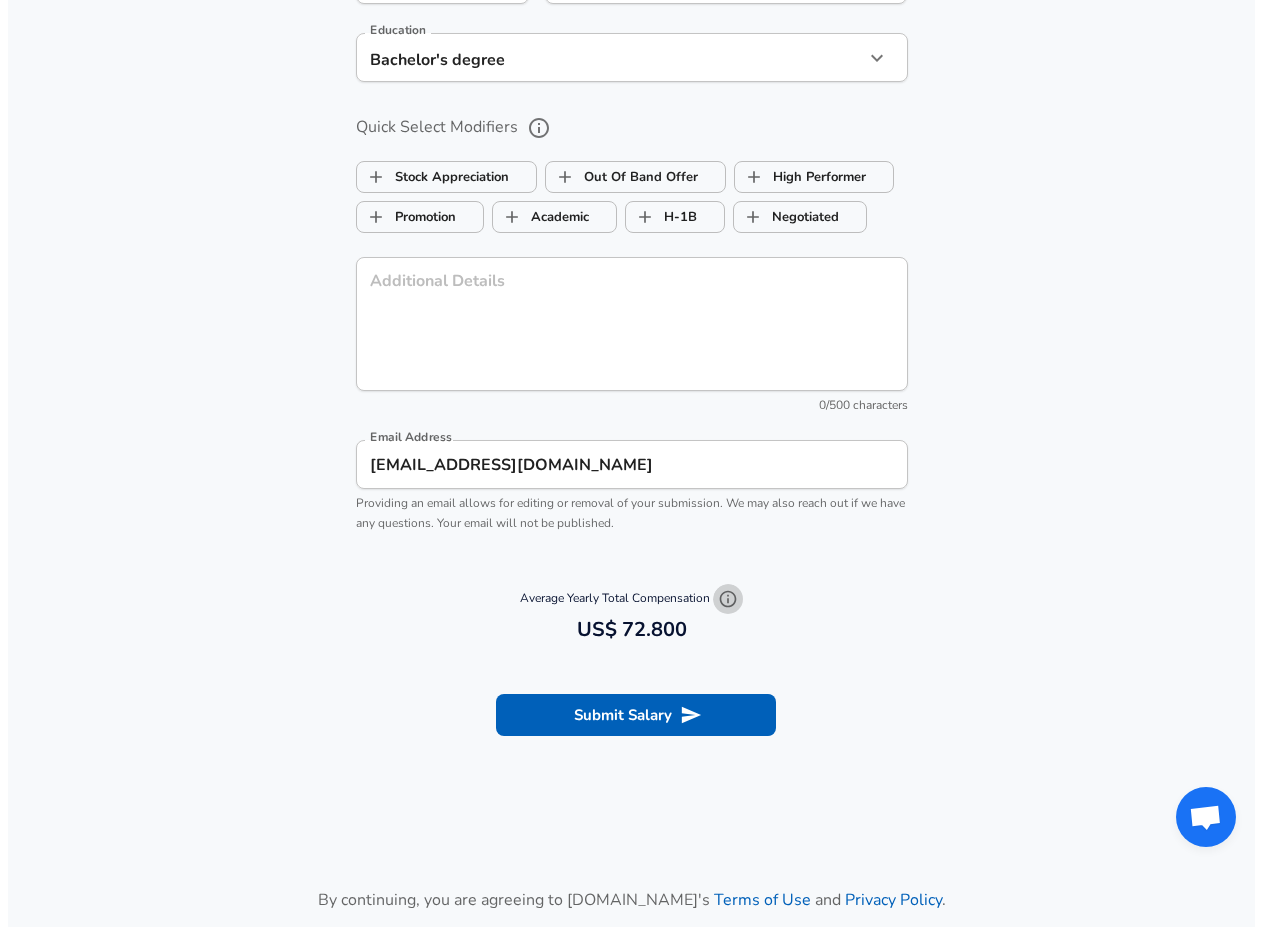 scroll, scrollTop: 2121, scrollLeft: 0, axis: vertical 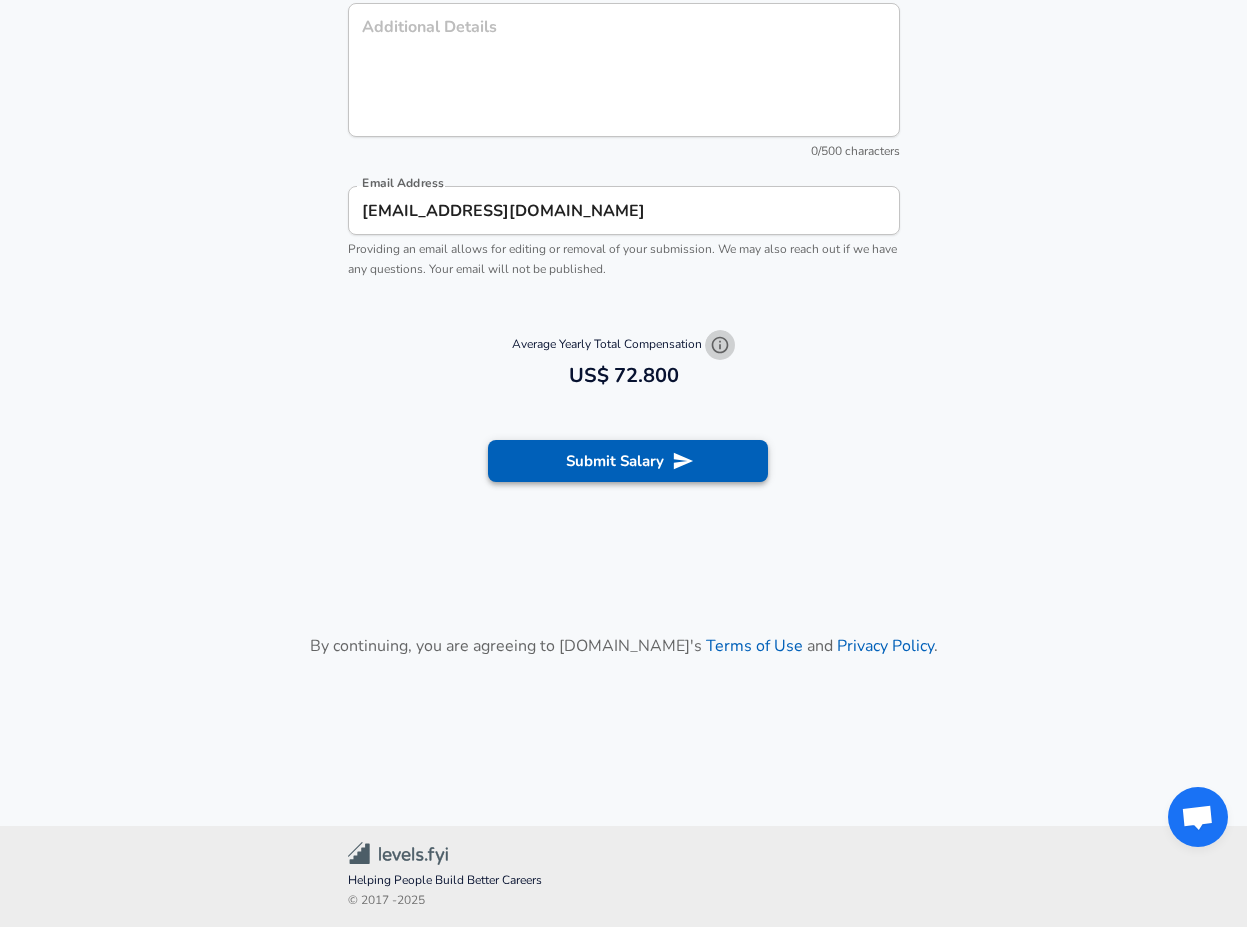 click 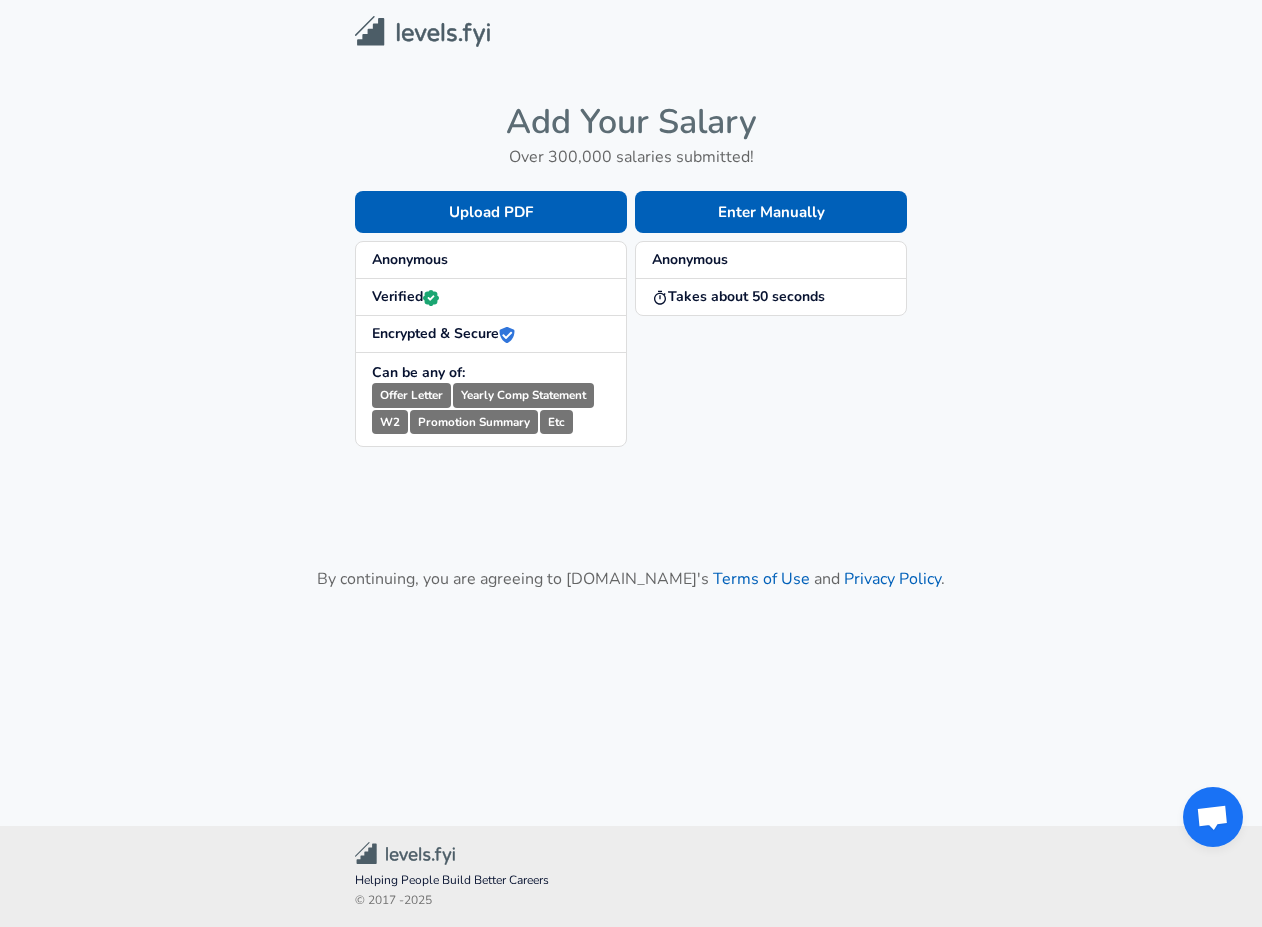 scroll, scrollTop: 0, scrollLeft: 0, axis: both 